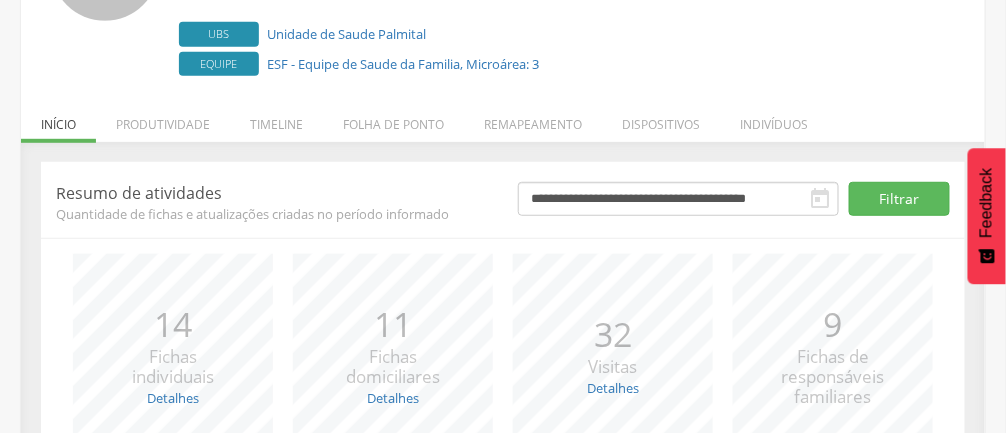 scroll, scrollTop: 223, scrollLeft: 0, axis: vertical 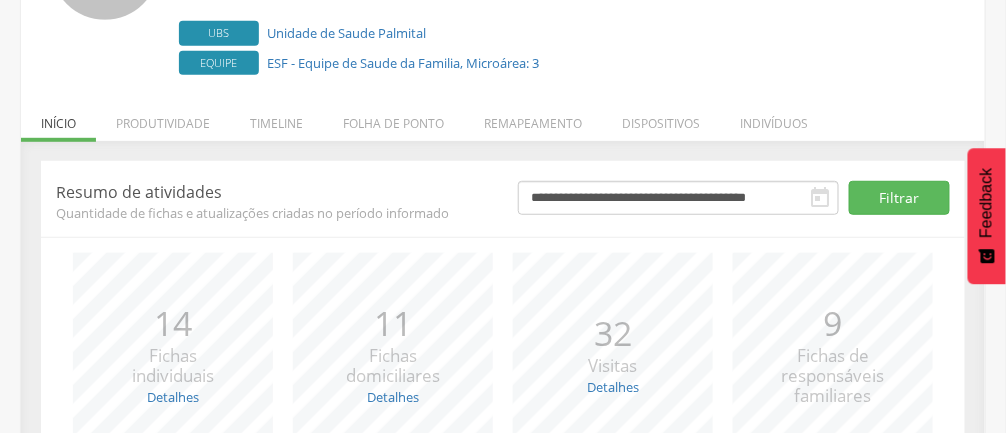 click on "Timeline" at bounding box center [276, 118] 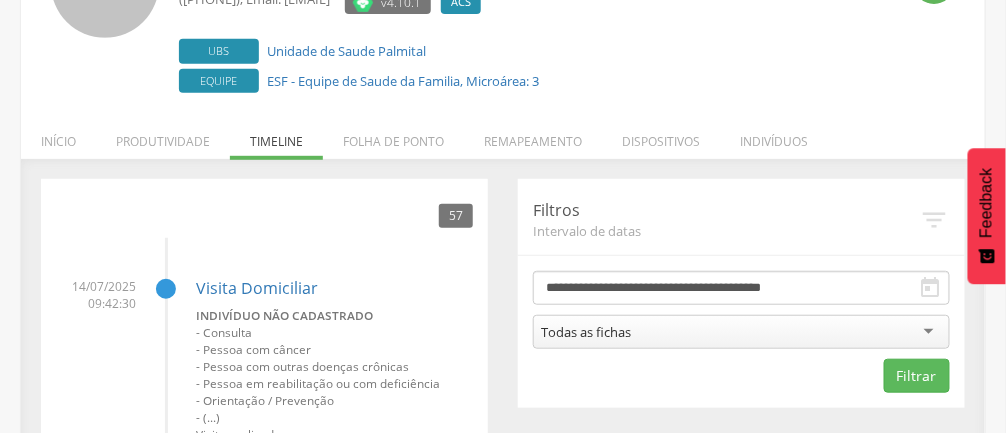 scroll, scrollTop: 204, scrollLeft: 0, axis: vertical 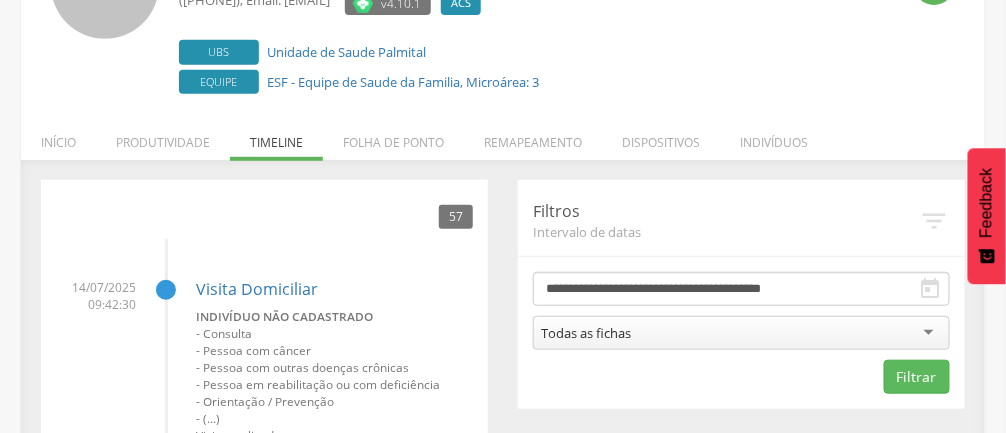 click on "Produtividade" at bounding box center (163, 137) 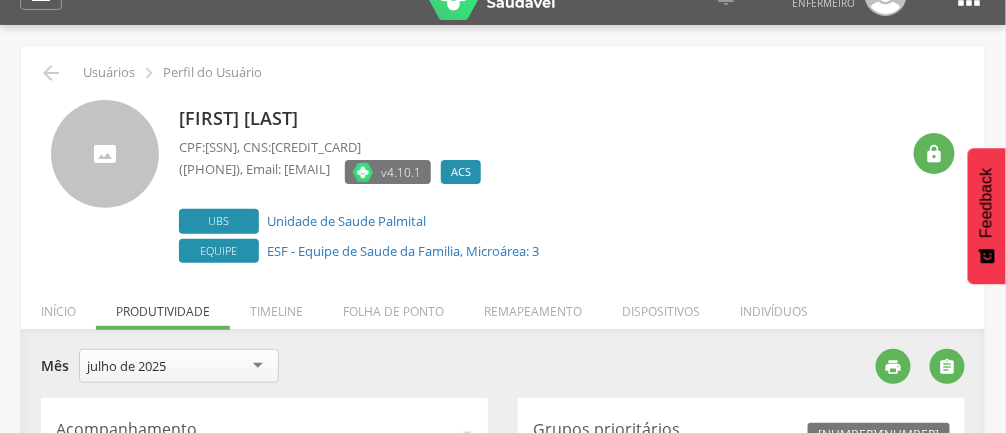 scroll, scrollTop: 33, scrollLeft: 0, axis: vertical 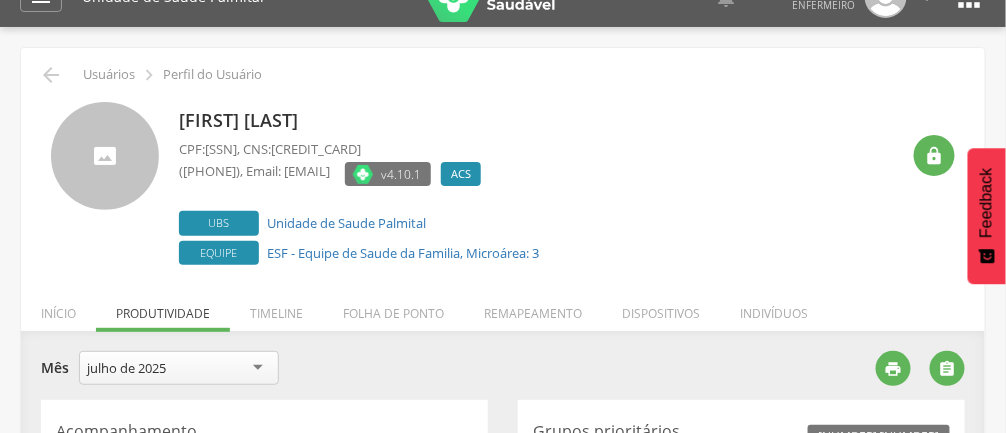 click on "Folha de ponto" at bounding box center [393, 308] 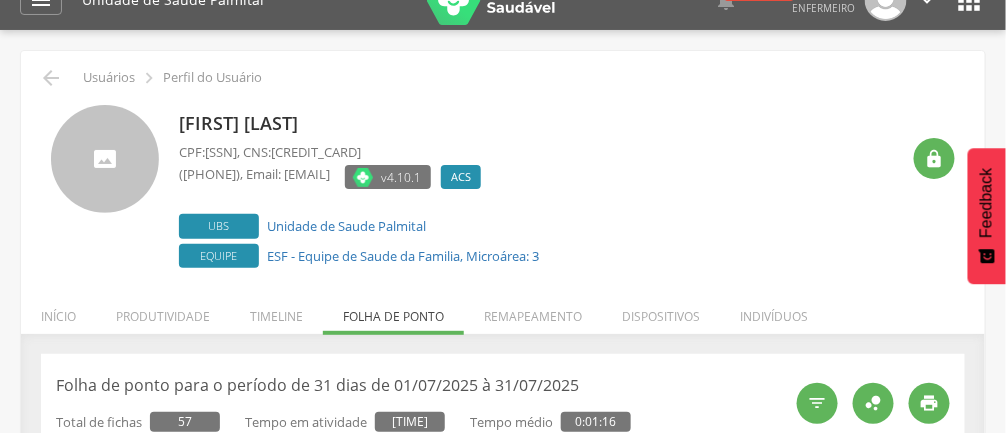 scroll, scrollTop: 0, scrollLeft: 0, axis: both 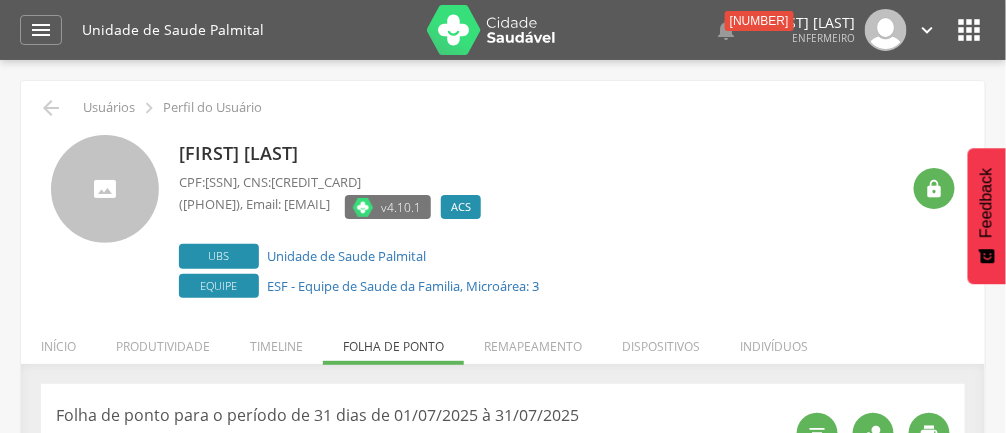 click on "Remapeamento" at bounding box center [533, 341] 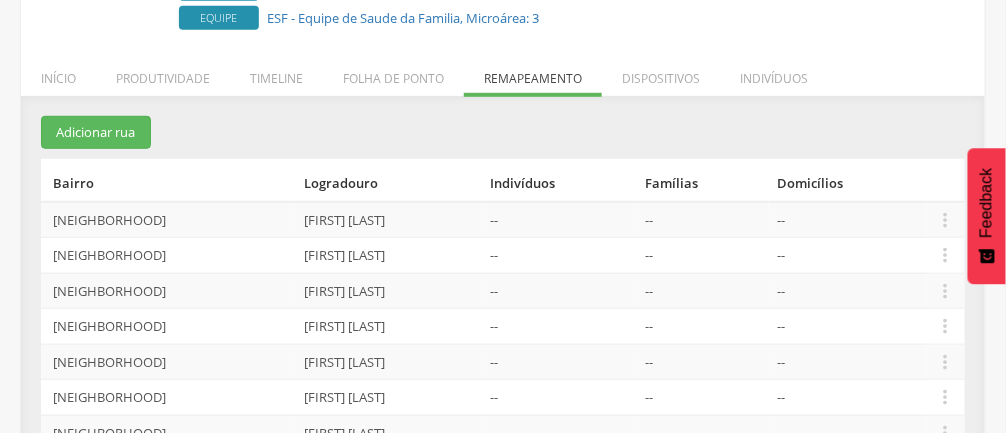 scroll, scrollTop: 291, scrollLeft: 0, axis: vertical 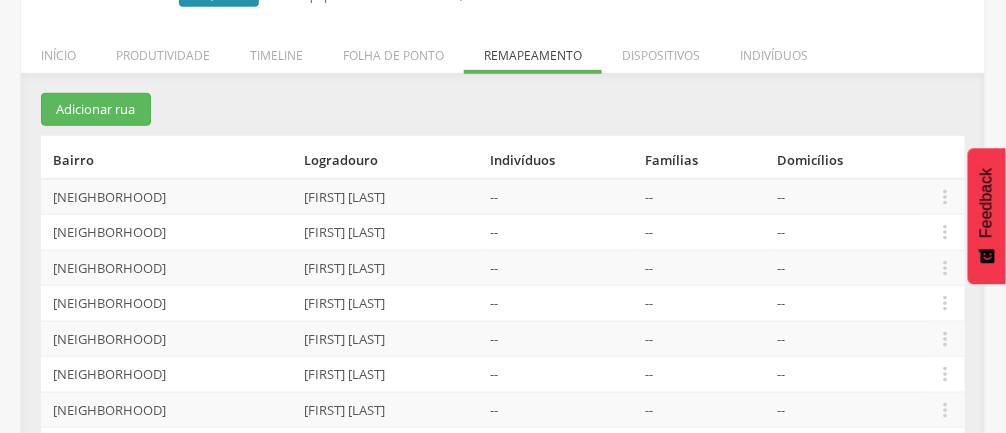 click on "" at bounding box center [946, 445] 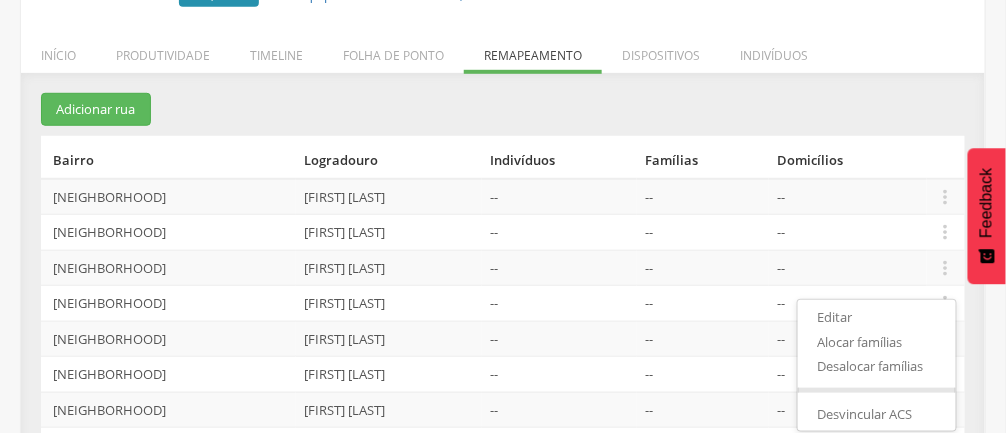 click on "Alocar famílias" at bounding box center [877, 342] 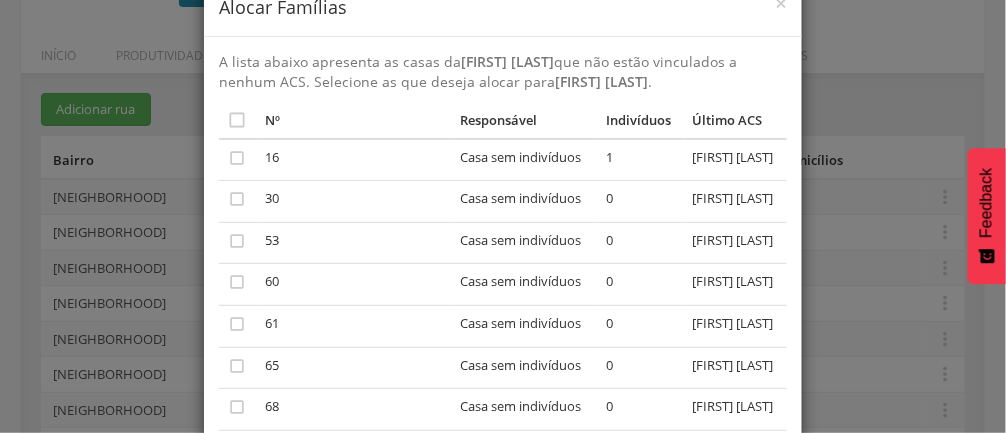 scroll, scrollTop: 53, scrollLeft: 0, axis: vertical 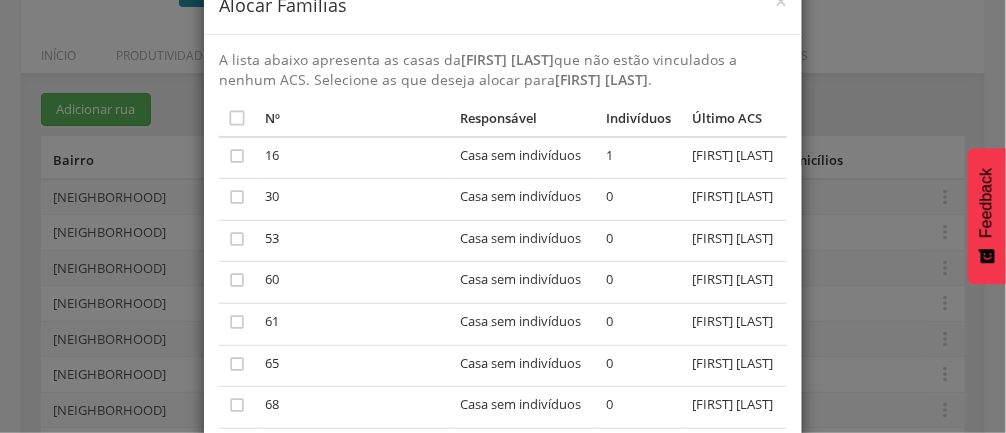 click on "1" at bounding box center [641, 158] 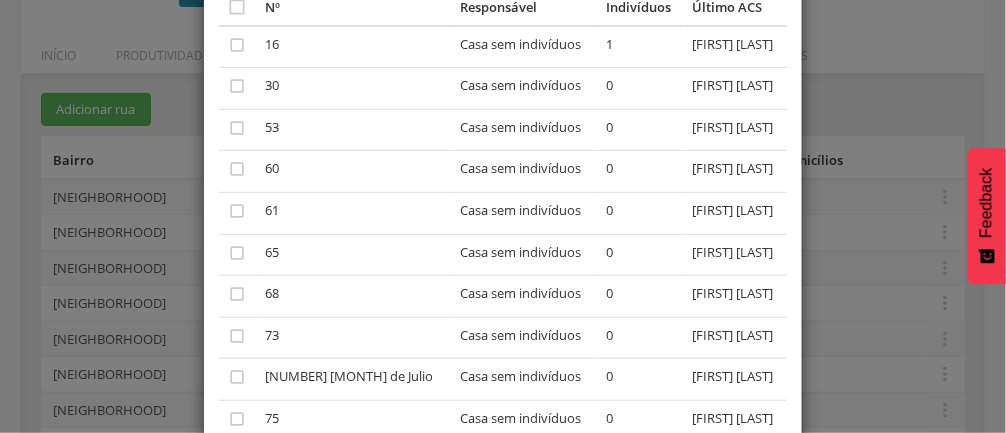 scroll, scrollTop: 0, scrollLeft: 0, axis: both 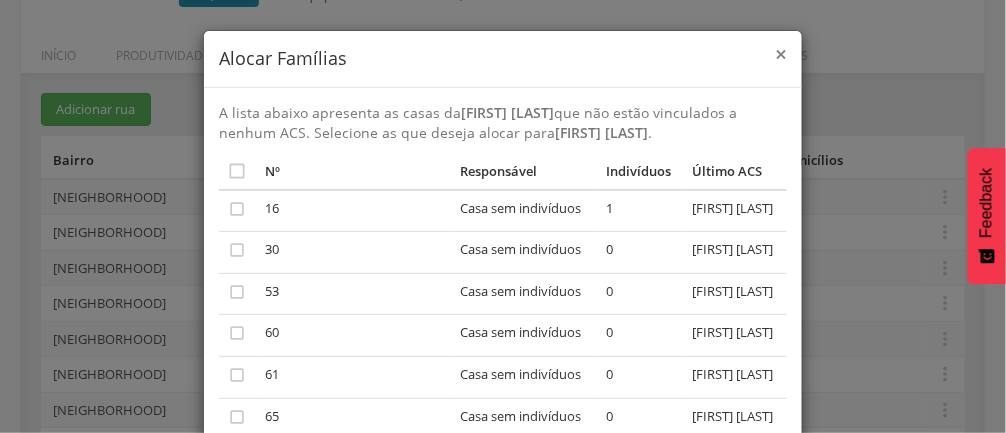 click on "×" at bounding box center (781, 54) 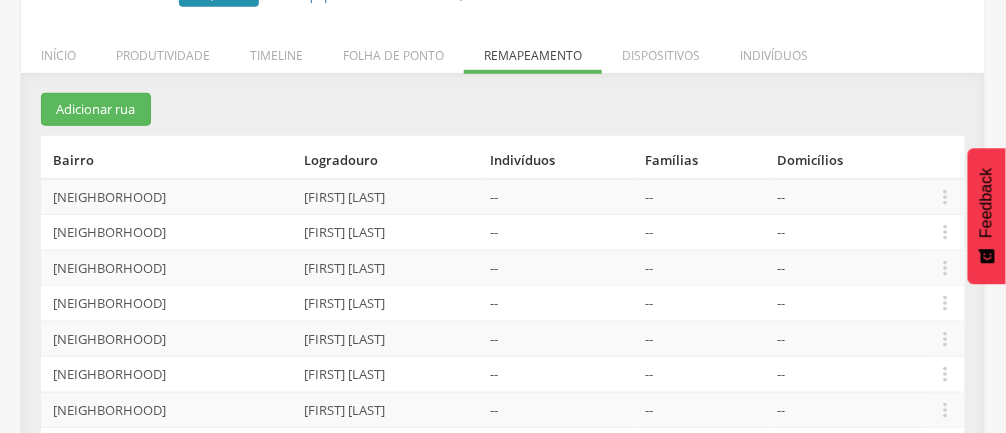 scroll, scrollTop: 290, scrollLeft: 0, axis: vertical 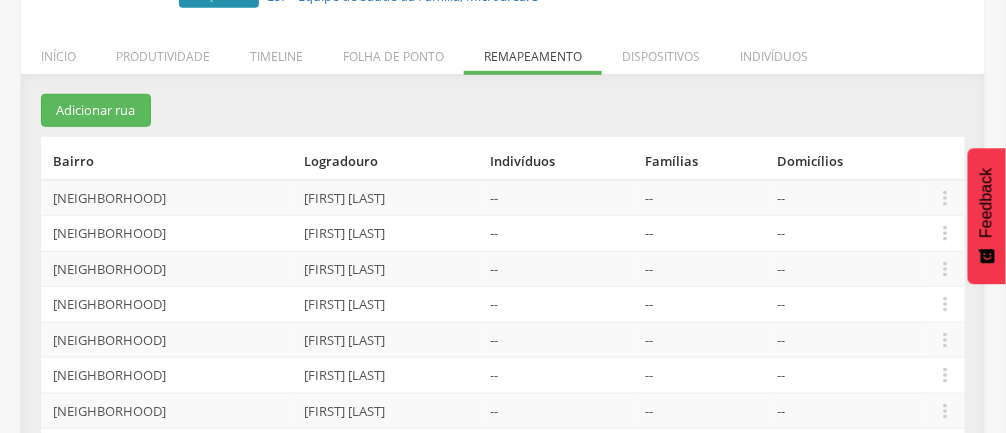 click on "" at bounding box center (946, 198) 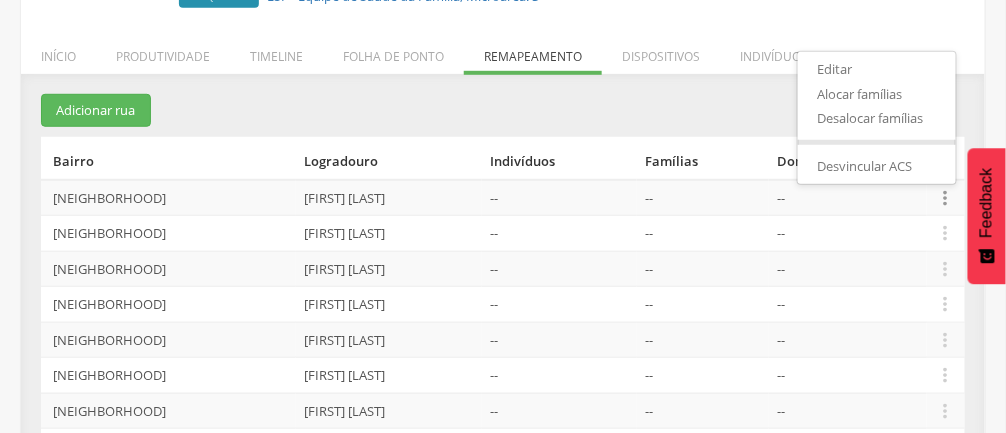 click on "Alocar famílias" at bounding box center (877, 94) 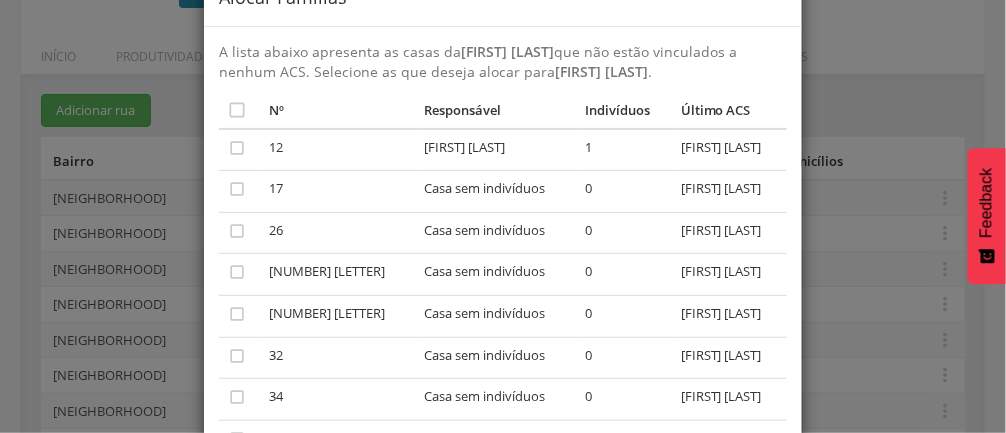 scroll, scrollTop: 65, scrollLeft: 0, axis: vertical 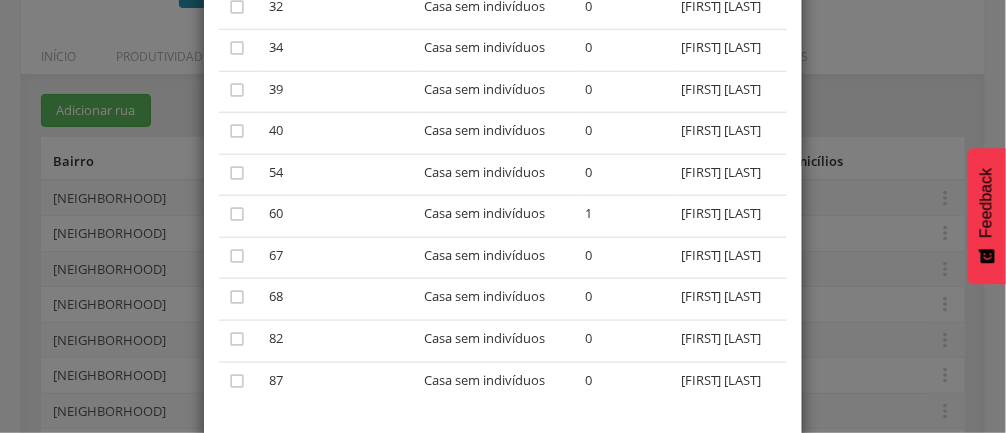 click on "[FIRST] [LAST]" at bounding box center (730, 342) 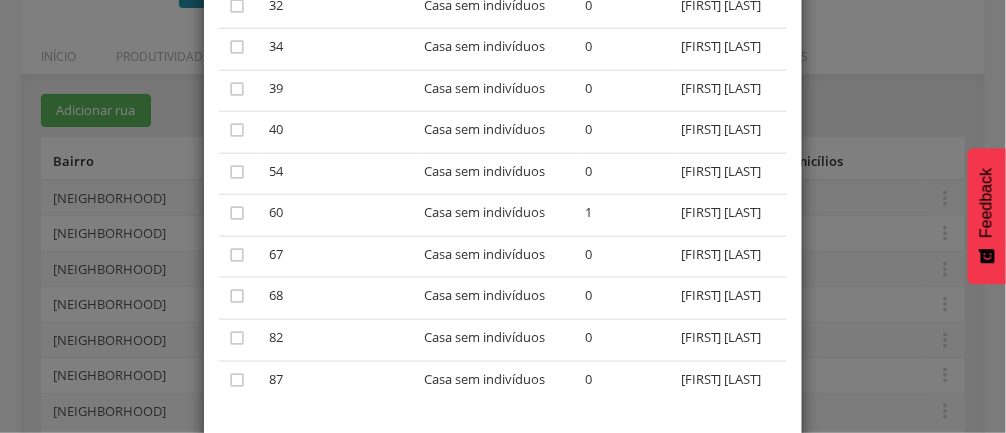scroll, scrollTop: 421, scrollLeft: 0, axis: vertical 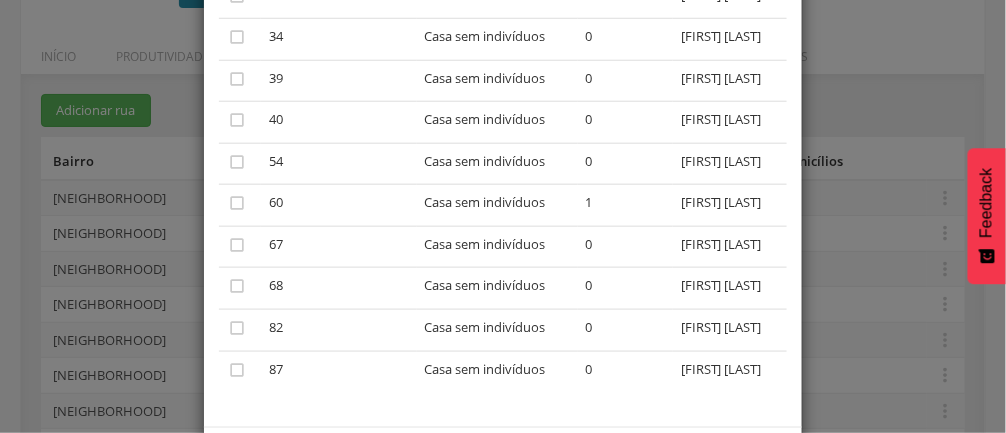 click on "ACS: [FIRST] [LAST]" at bounding box center (503, 216) 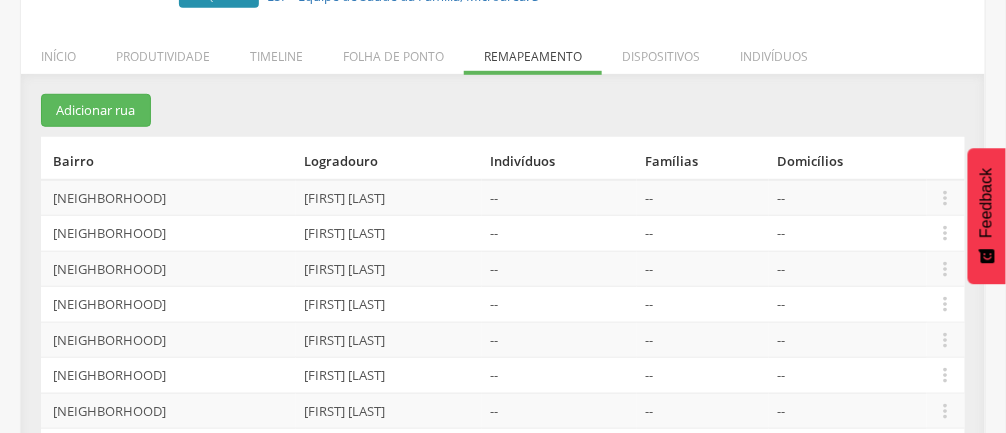scroll, scrollTop: 291, scrollLeft: 0, axis: vertical 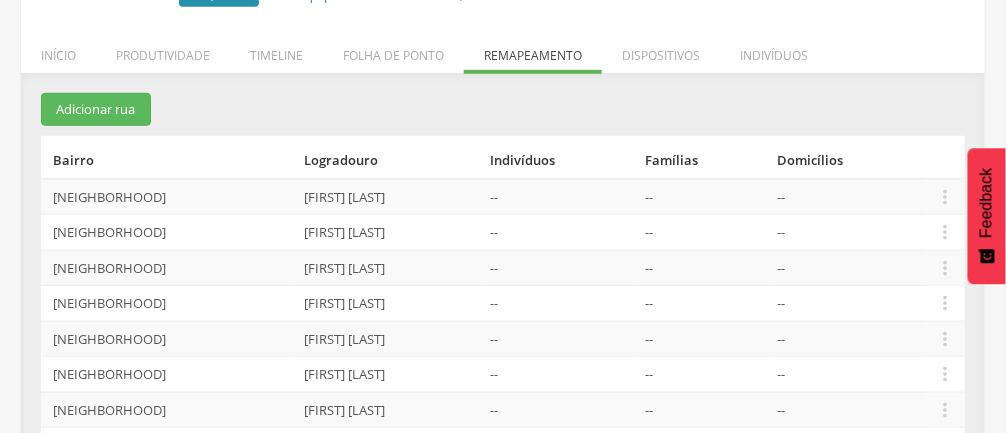 click on "" at bounding box center (946, 232) 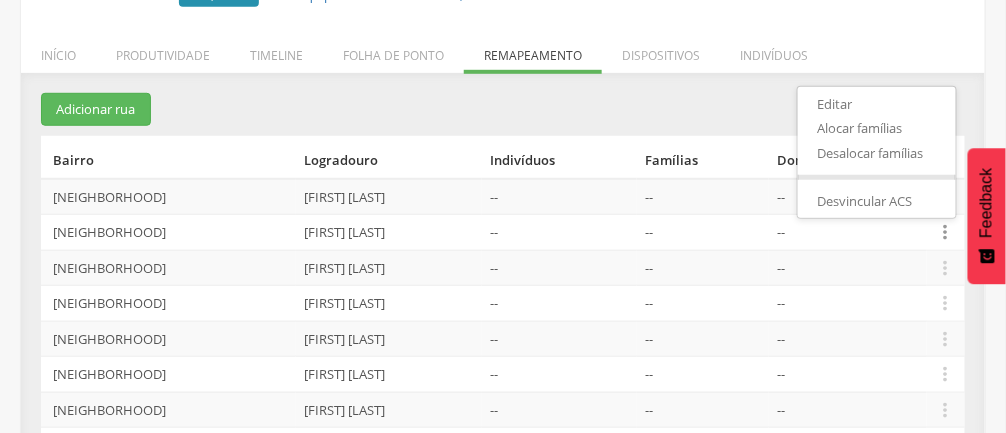 click on "Alocar famílias" at bounding box center [877, 128] 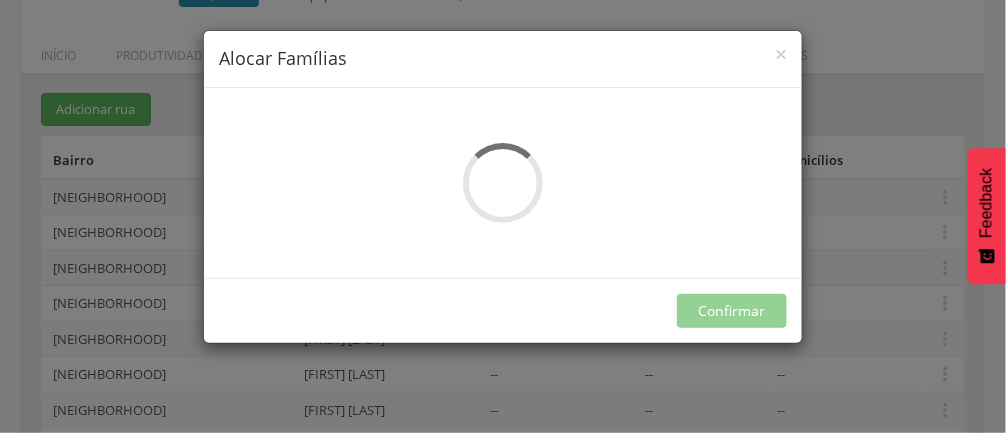scroll, scrollTop: 0, scrollLeft: 0, axis: both 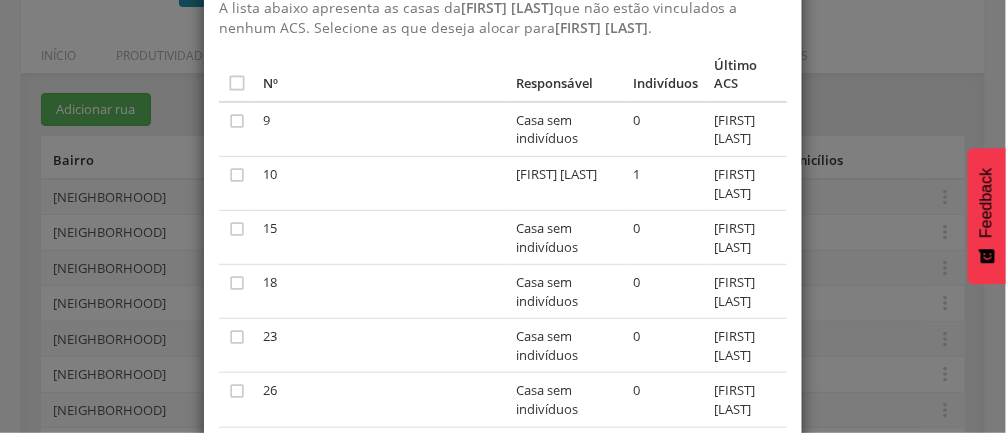 click on "" at bounding box center (237, 175) 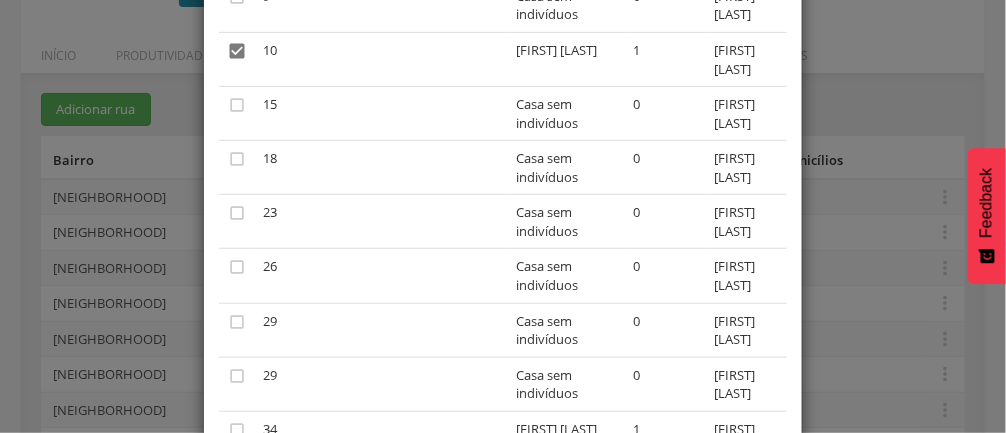 scroll, scrollTop: 233, scrollLeft: 0, axis: vertical 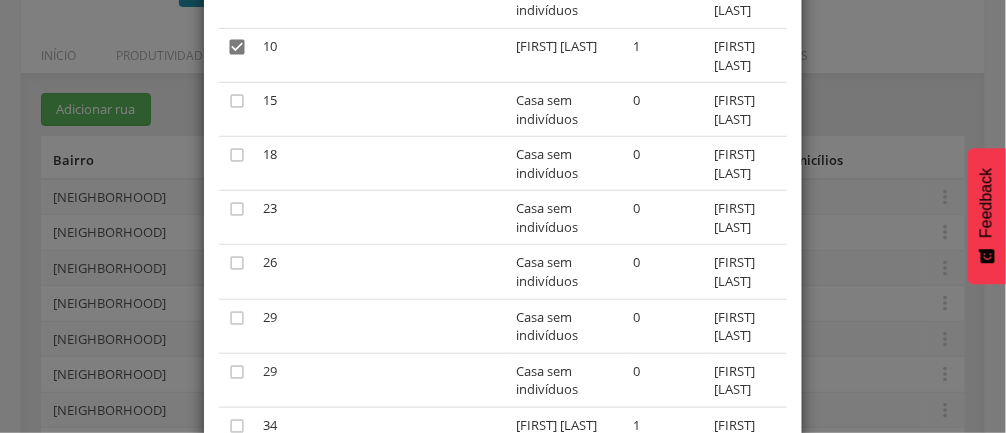 click on "" at bounding box center (237, 426) 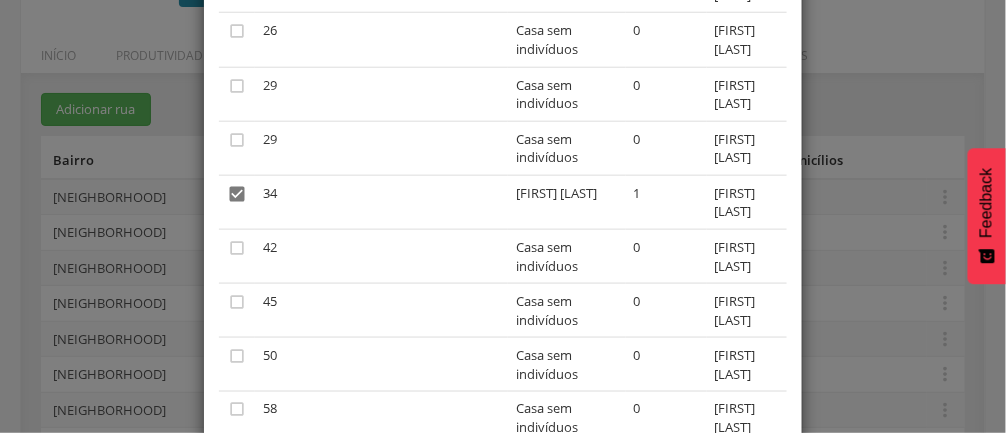 scroll, scrollTop: 472, scrollLeft: 0, axis: vertical 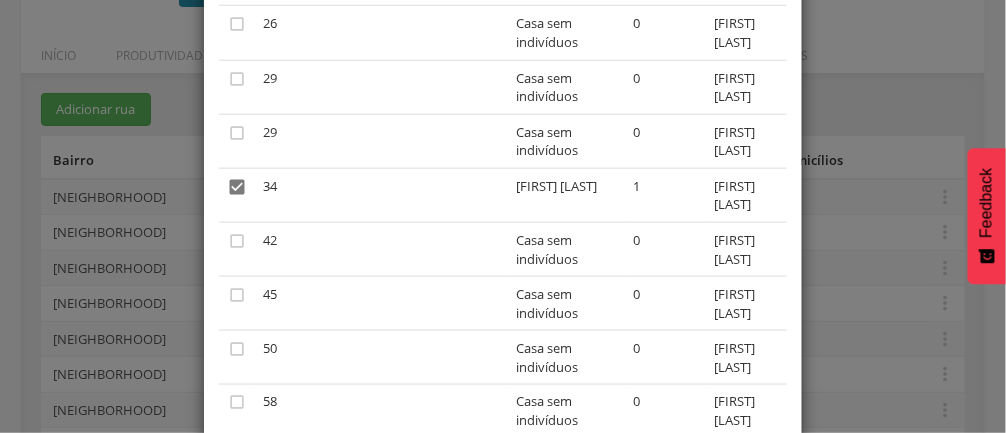 click on "" at bounding box center (237, 512) 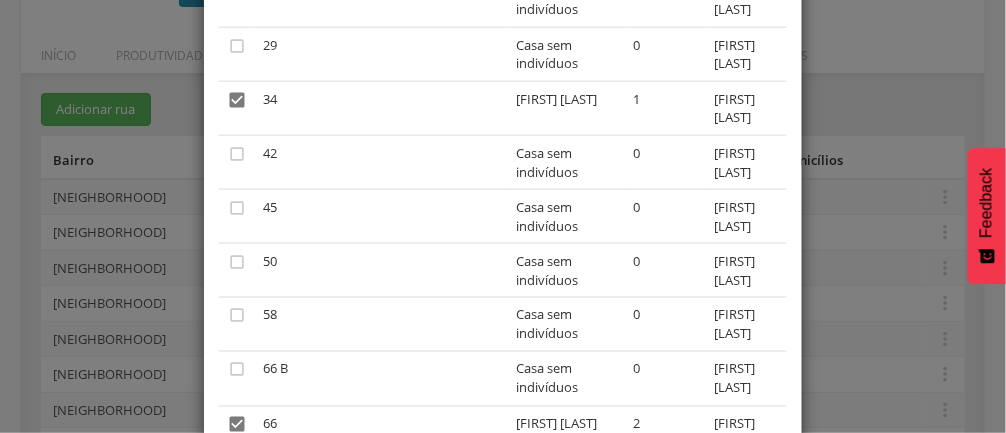 scroll, scrollTop: 581, scrollLeft: 0, axis: vertical 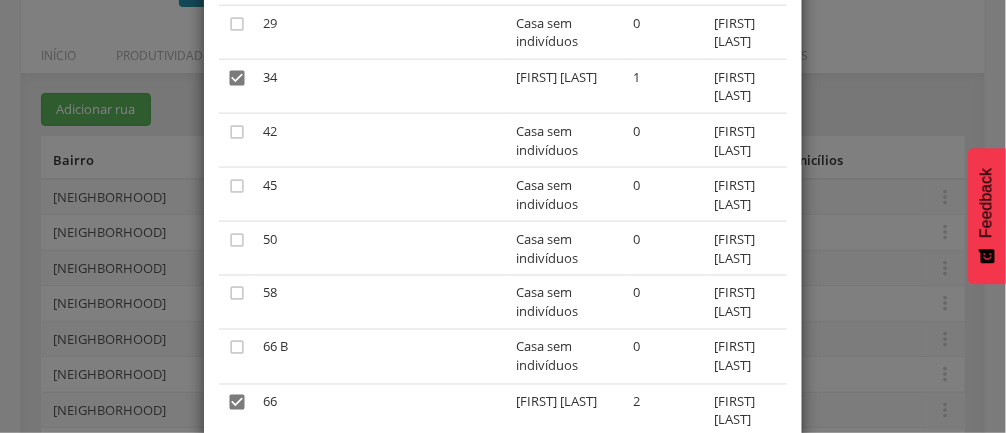 click on "" at bounding box center (237, 457) 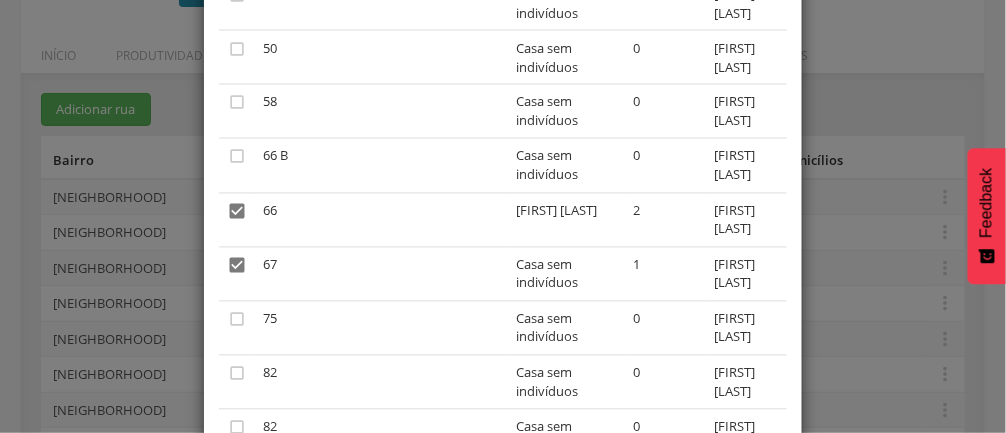 scroll, scrollTop: 772, scrollLeft: 0, axis: vertical 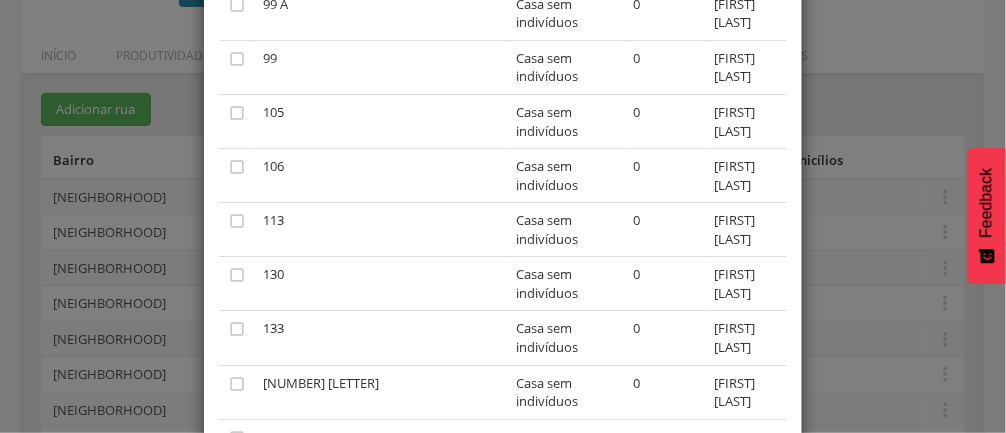 click on "Confirmar" at bounding box center (732, 920) 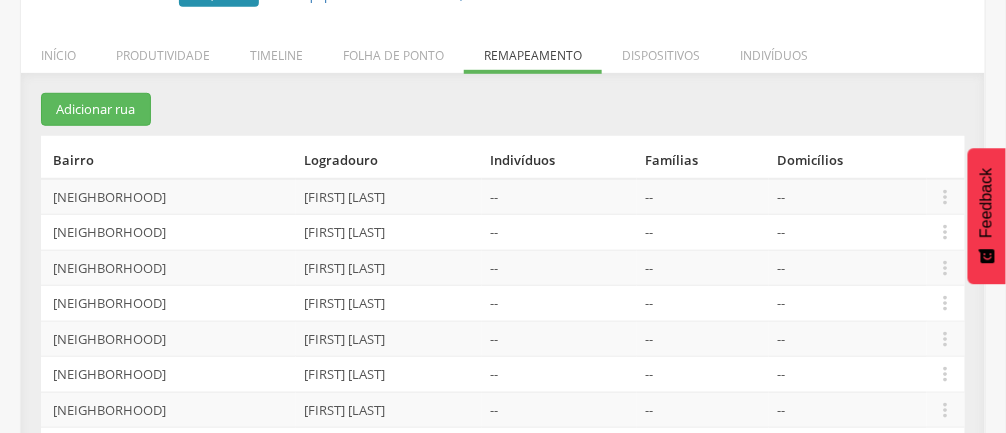 click on "" at bounding box center [946, 268] 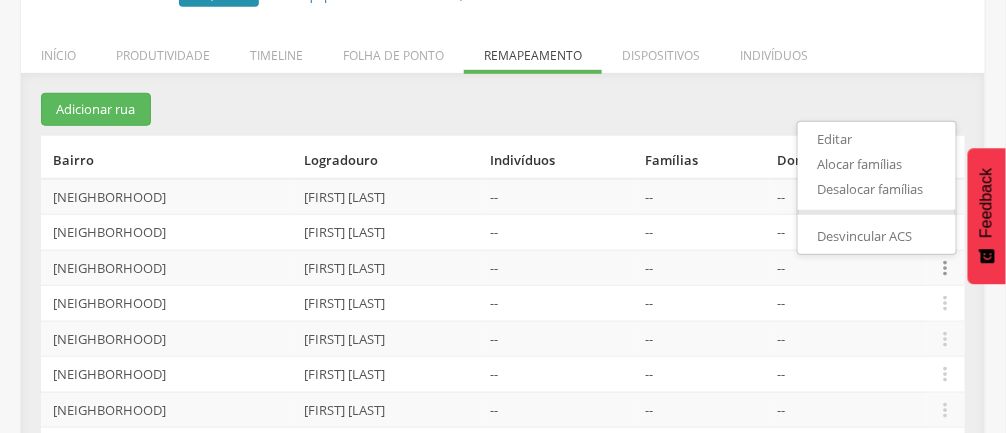 click on "Alocar famílias" at bounding box center (877, 164) 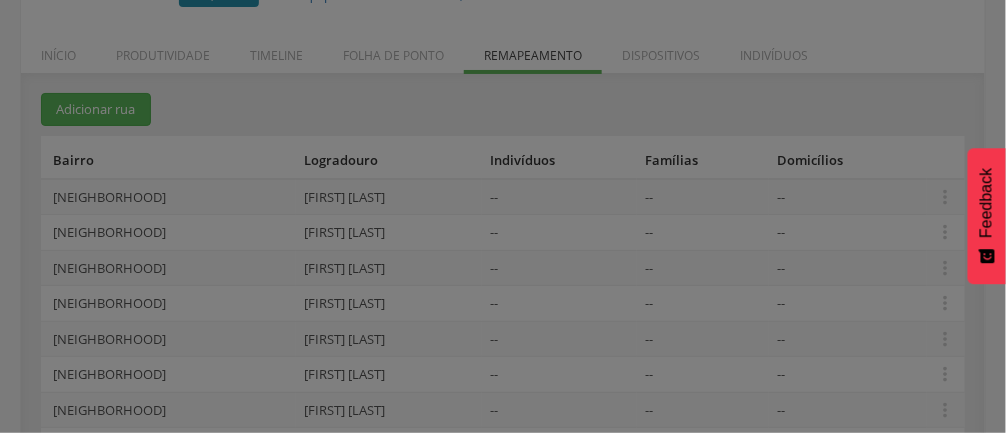 scroll, scrollTop: 0, scrollLeft: 0, axis: both 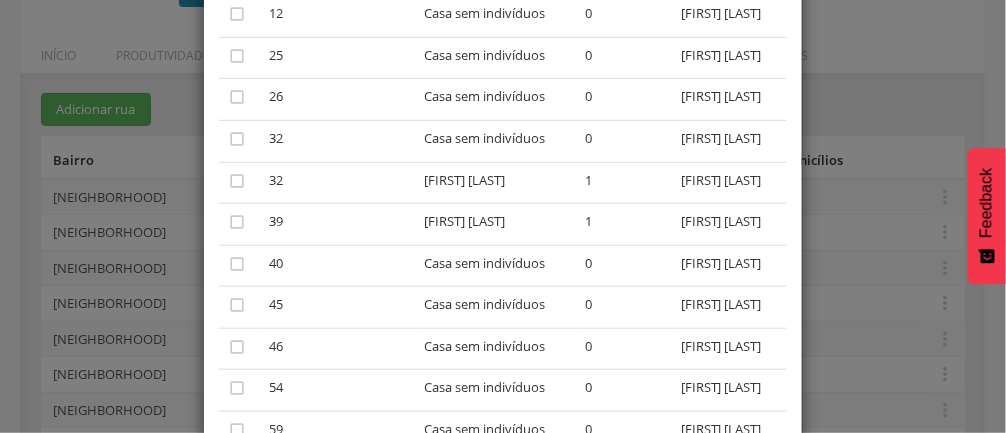click on "" at bounding box center (237, 181) 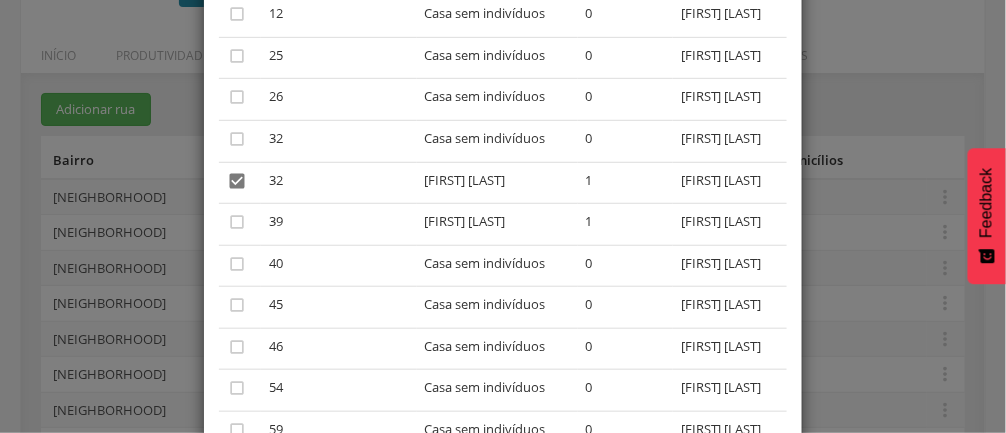 click on "" at bounding box center [237, 222] 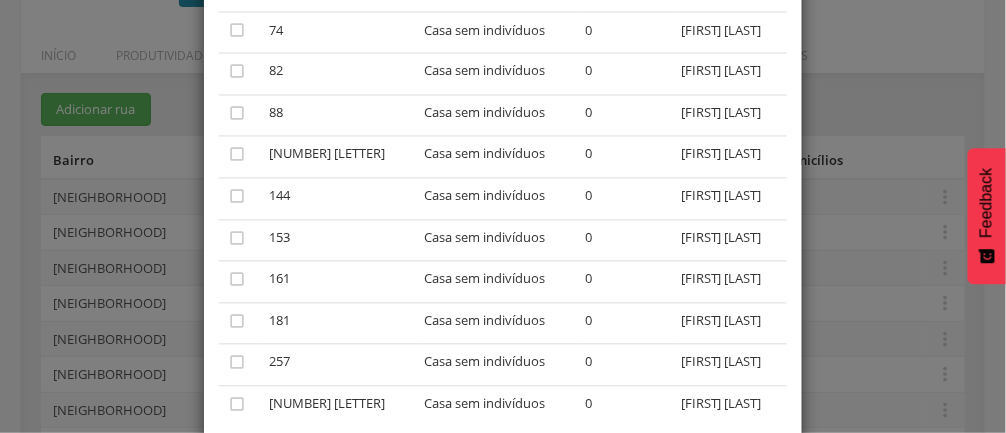 scroll, scrollTop: 884, scrollLeft: 0, axis: vertical 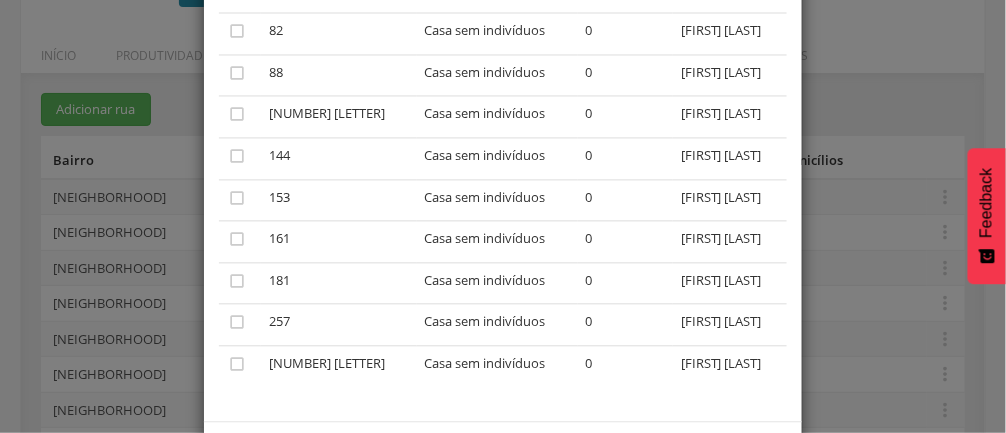 click on "Confirmar" at bounding box center [732, 454] 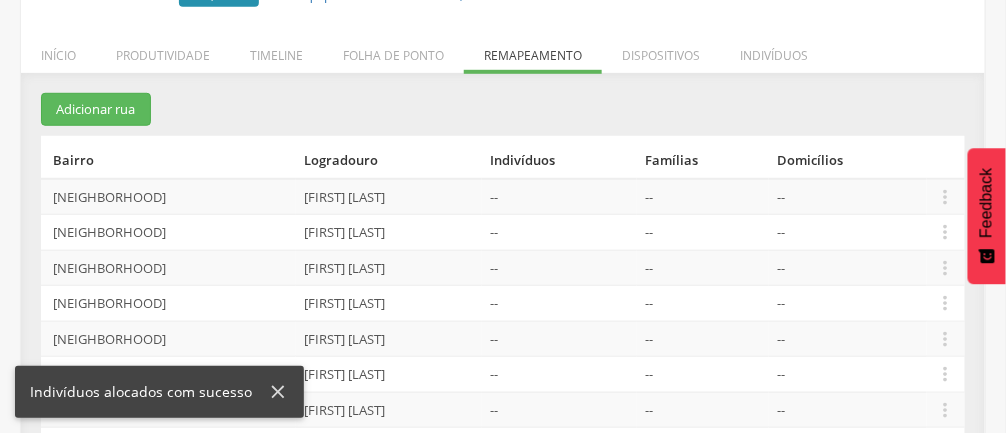 click on "" at bounding box center (946, 303) 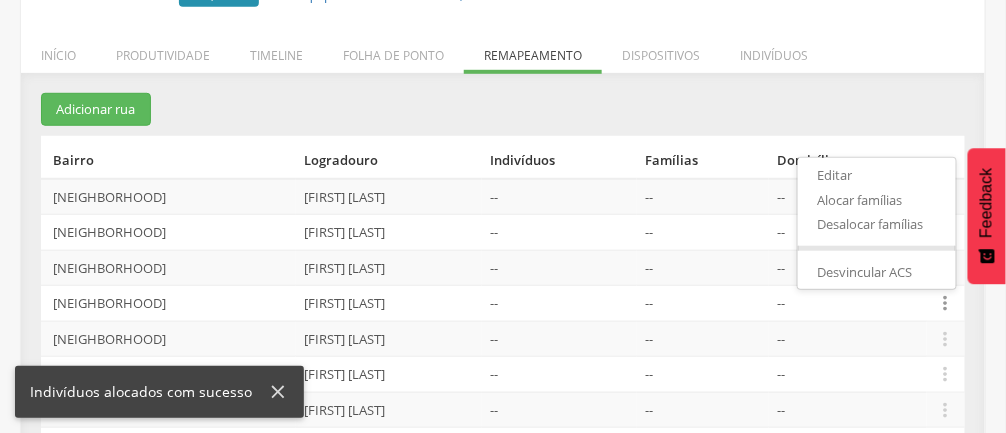 click on "Alocar famílias" at bounding box center [877, 200] 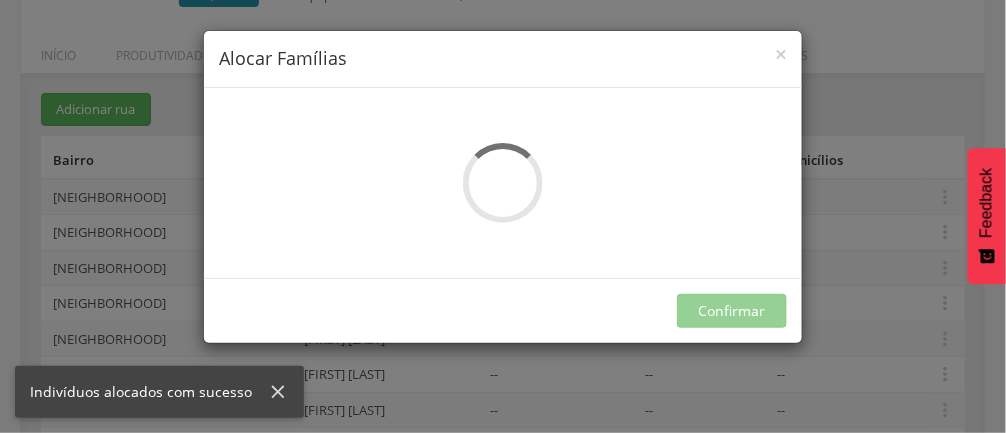 scroll, scrollTop: 0, scrollLeft: 0, axis: both 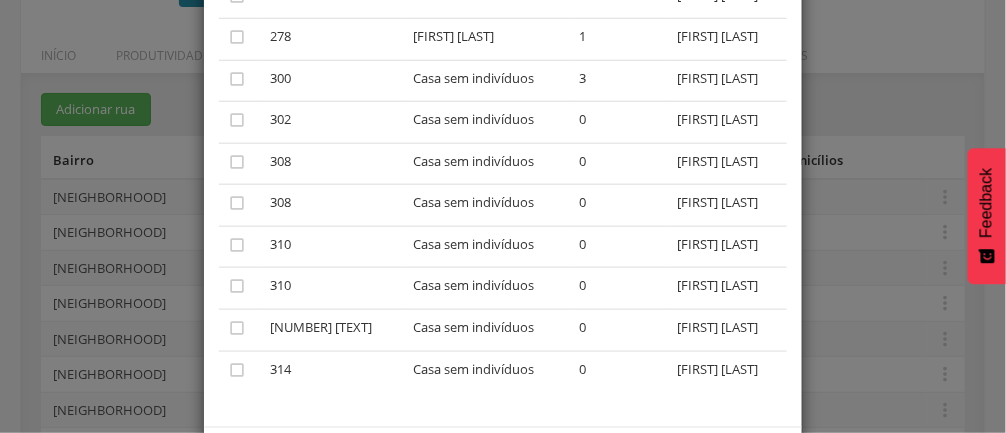 click on "ACS: [FIRST] [LAST]" at bounding box center (503, 216) 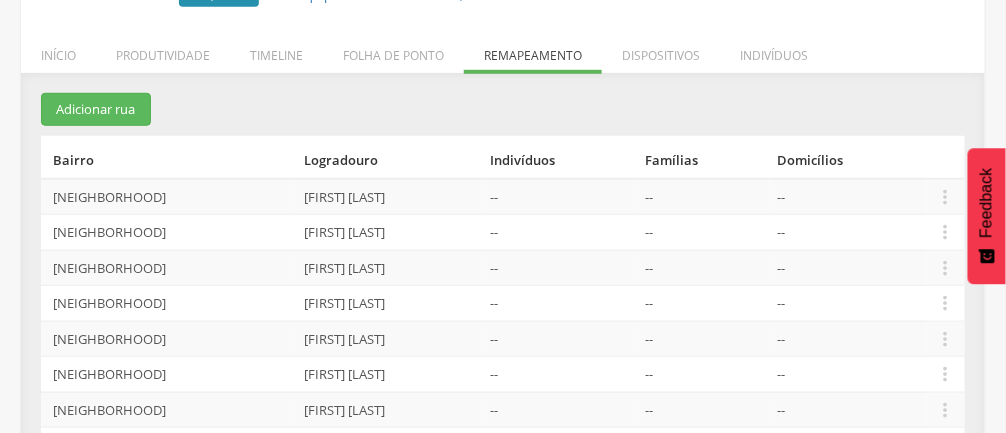 click on "" at bounding box center [946, 339] 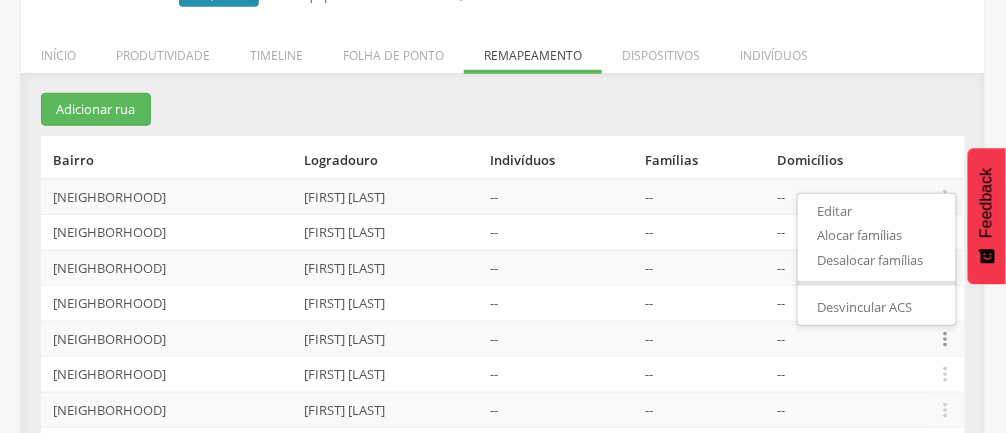 click on "Alocar famílias" at bounding box center (877, 235) 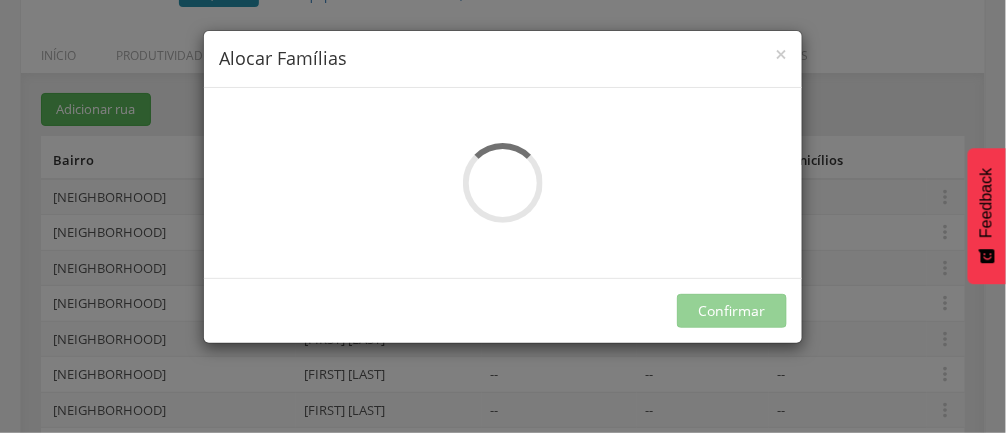 scroll, scrollTop: 0, scrollLeft: 0, axis: both 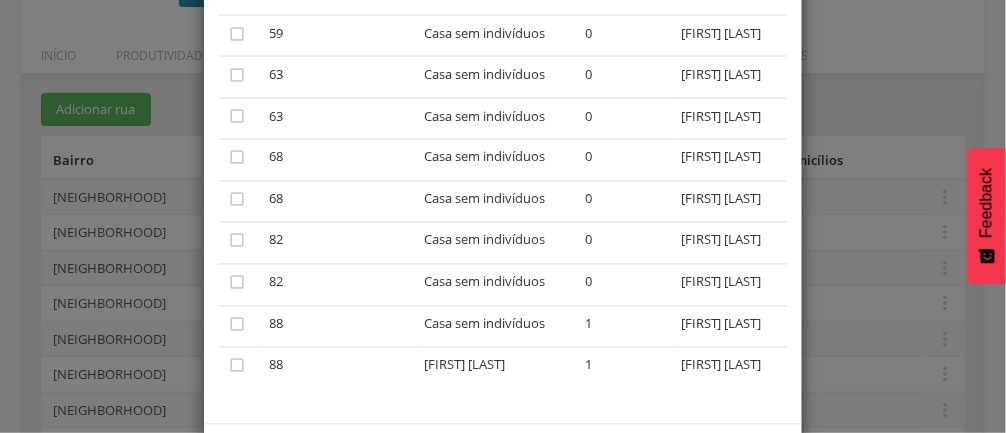 click on "ACS: [FIRST] [LAST]" at bounding box center [503, 216] 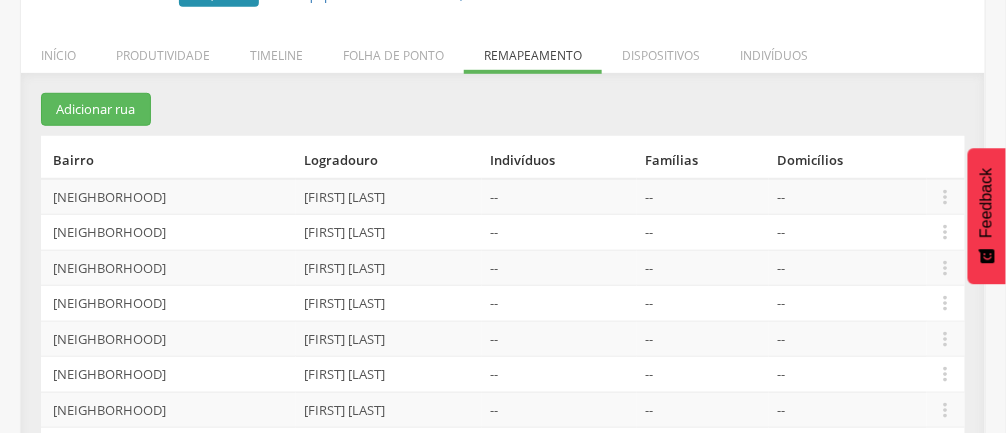 click on "" at bounding box center [946, 410] 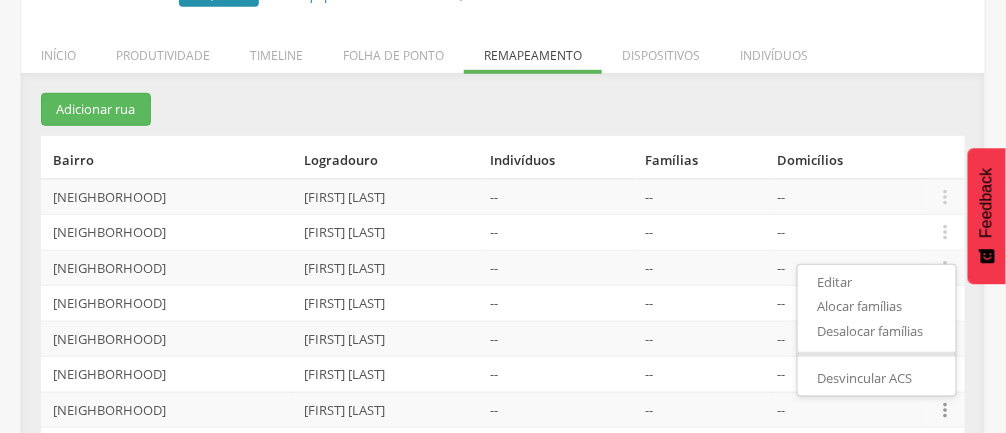 click on "Alocar famílias" at bounding box center [877, 306] 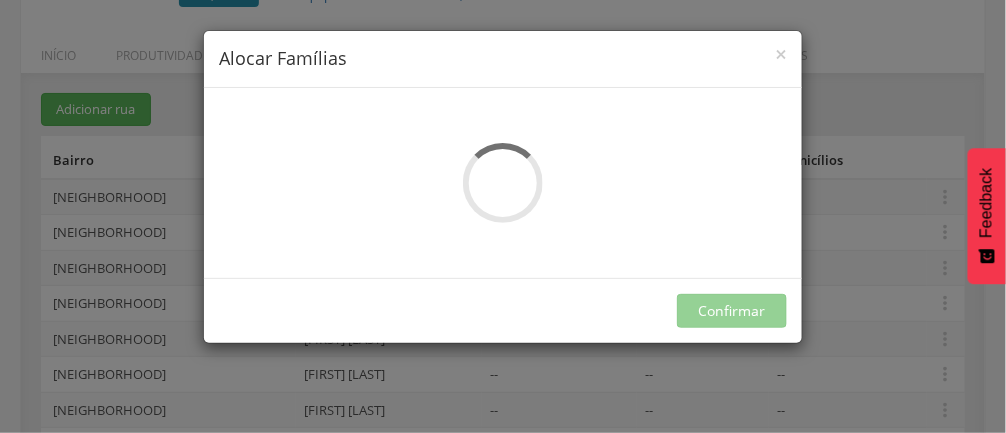scroll, scrollTop: 0, scrollLeft: 0, axis: both 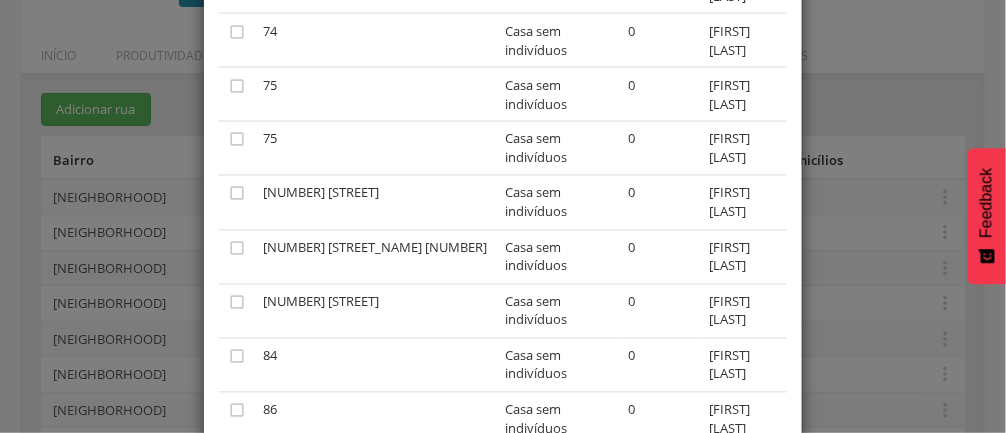 click on "×
Alocar Famílias
A lista abaixo apresenta as casas da  [PERSON]  que não estão vinculados a nenhum ACS. Selecione as que deseja alocar para  [PERSON] .

Nº
Responsável
Indivíduos
Último ACS
 14  [PERSON] 1 [PERSON] 1 [PERSON]  15 BECO VILA NOVA Casa sem indivíduos 0 [PERSON]  16  Casa sem indivíduos 0 [PERSON]  28  Casa sem indivíduos 1 [PERSON]  30  Casa sem indivíduos 0 [PERSON]  30  Casa sem indivíduos 0 [PERSON]  35  Casa sem indivíduos 0 [PERSON]  49  Casa sem indivíduos 0 [PERSON]  56 B Casa sem indivíduos 0 [PERSON]  67  [PERSON] 1 [PERSON]  74  Casa sem indivíduos 0 [PERSON]  75  Casa sem indivíduos 0 [PERSON]  75  Casa sem indivíduos 0 [PERSON]  82 CAMPO ROMARIO Casa sem indivíduos 0 [PERSON]  0  0 0" at bounding box center [503, 216] 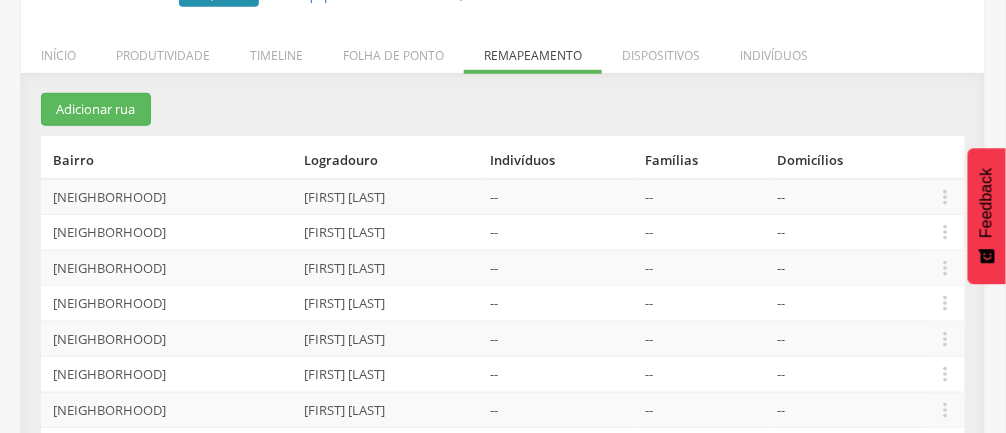 scroll, scrollTop: 0, scrollLeft: 0, axis: both 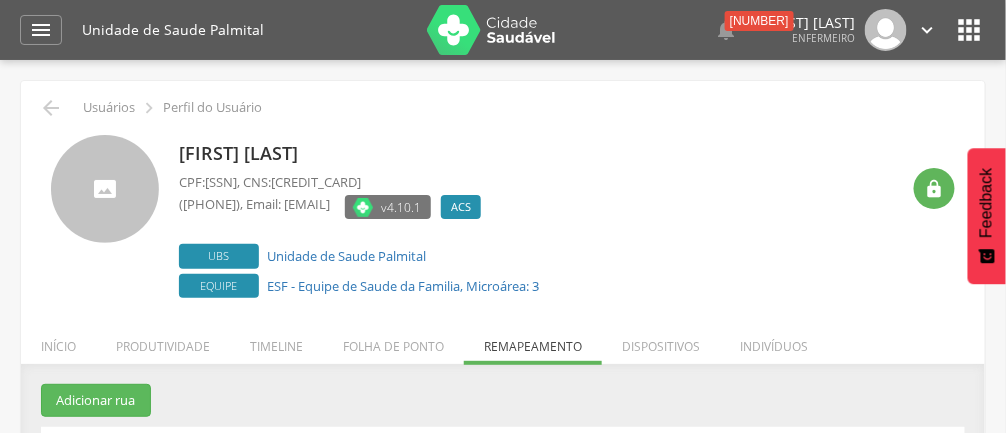 click on "Dispositivos" at bounding box center [661, 341] 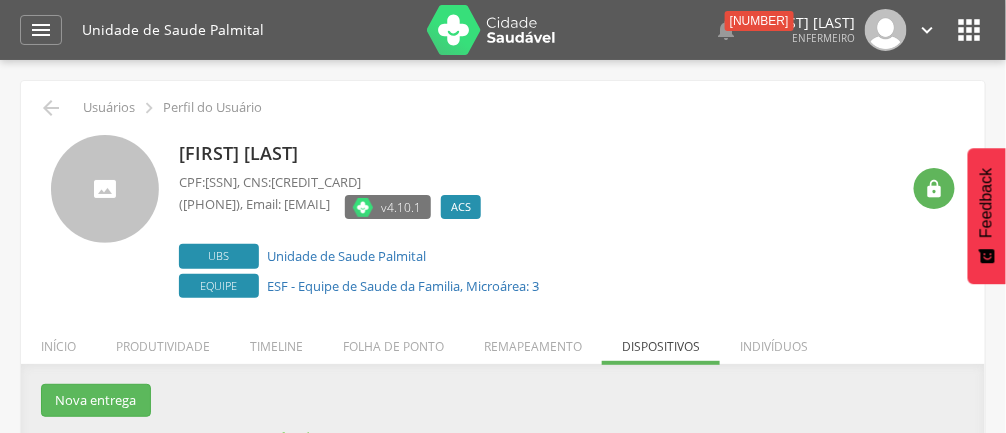 click on "Indivíduos" at bounding box center (774, 341) 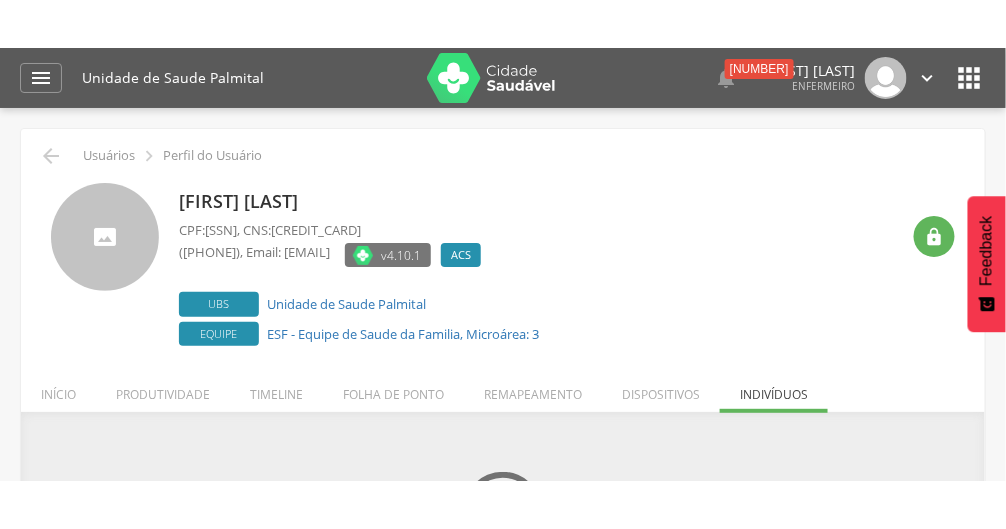 scroll, scrollTop: 36, scrollLeft: 0, axis: vertical 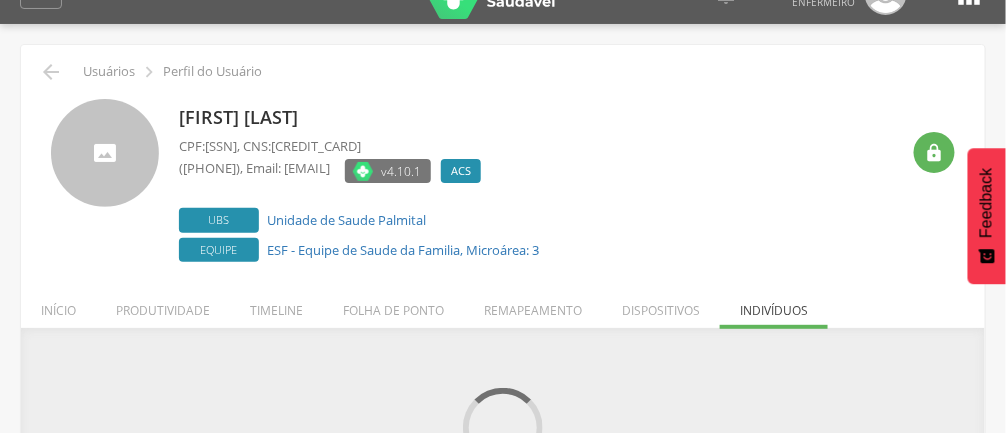 click on "Dispositivos" at bounding box center (661, 305) 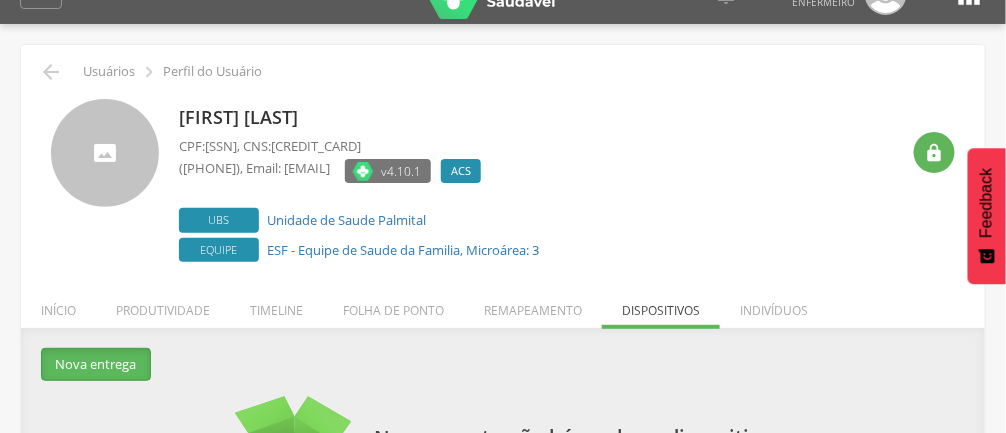 click on "Nova entrega" at bounding box center (96, 364) 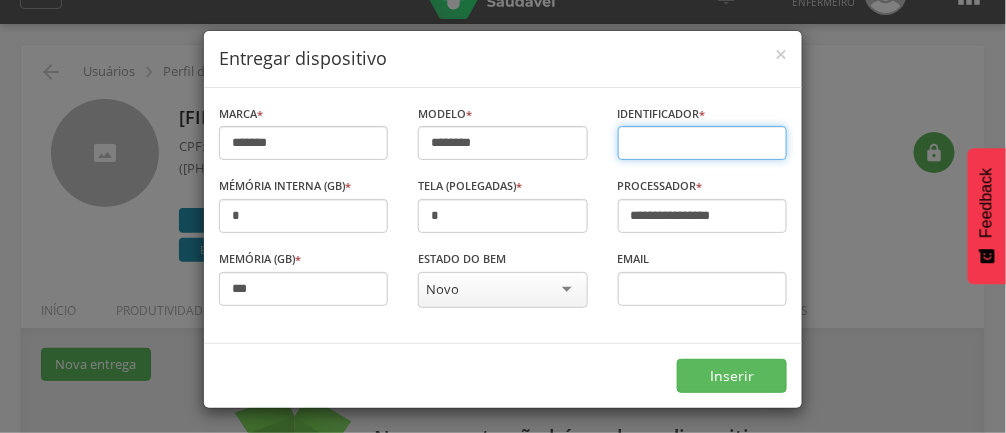 click at bounding box center (702, 143) 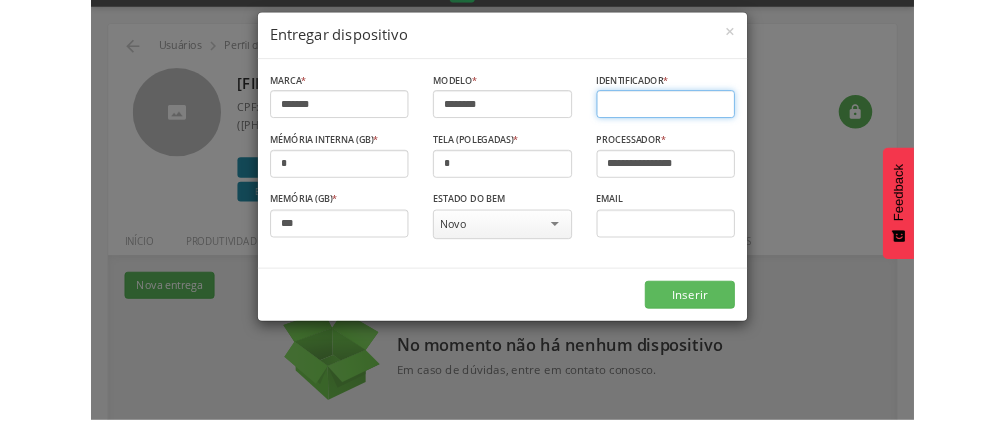 scroll, scrollTop: 36, scrollLeft: 0, axis: vertical 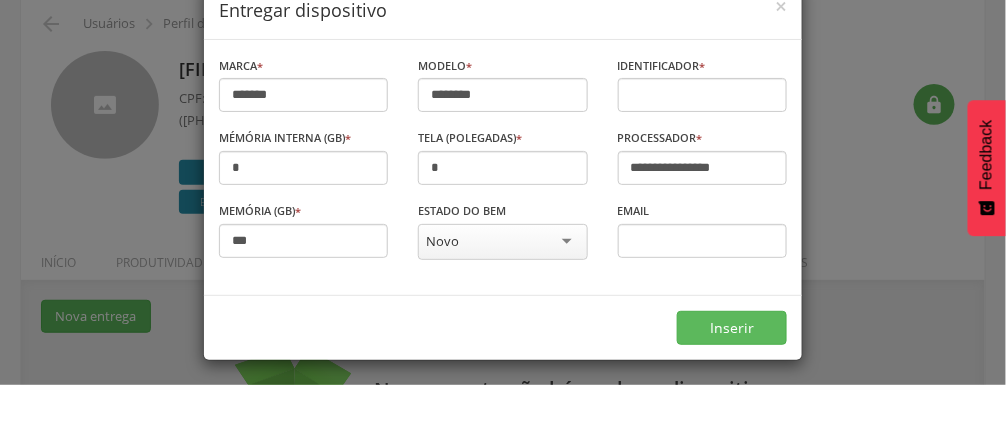 click on "×
Entregar dispositivo" at bounding box center (503, 59) 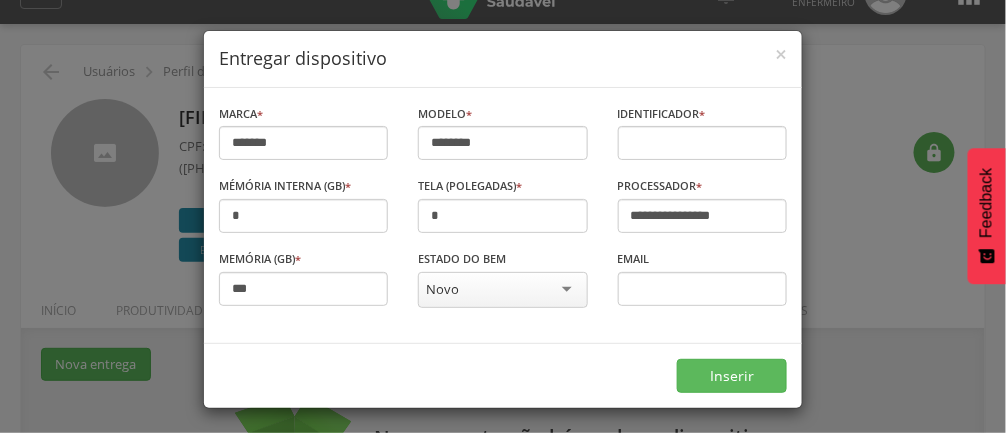 click on "Novo" at bounding box center (502, 290) 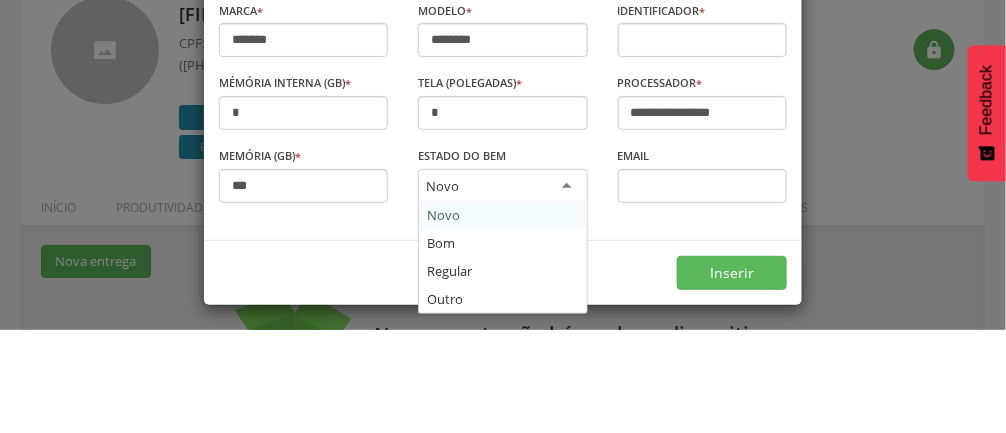 scroll, scrollTop: 36, scrollLeft: 0, axis: vertical 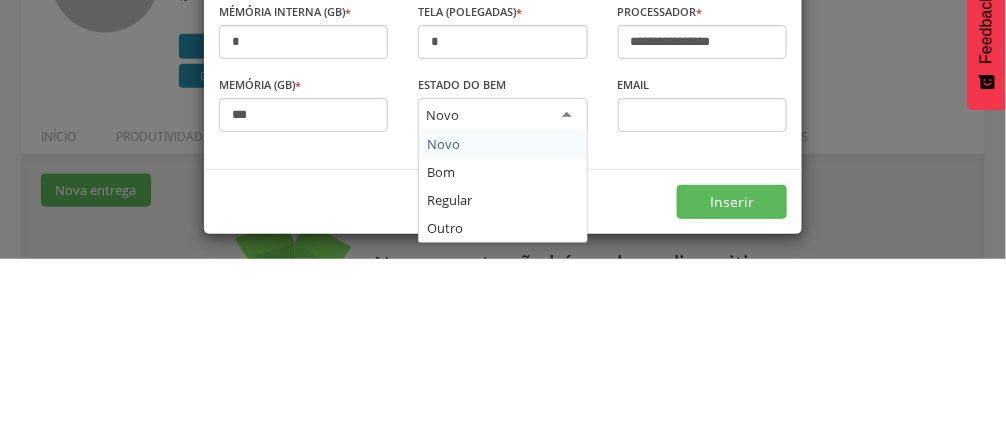 click on "Novo" at bounding box center (502, 290) 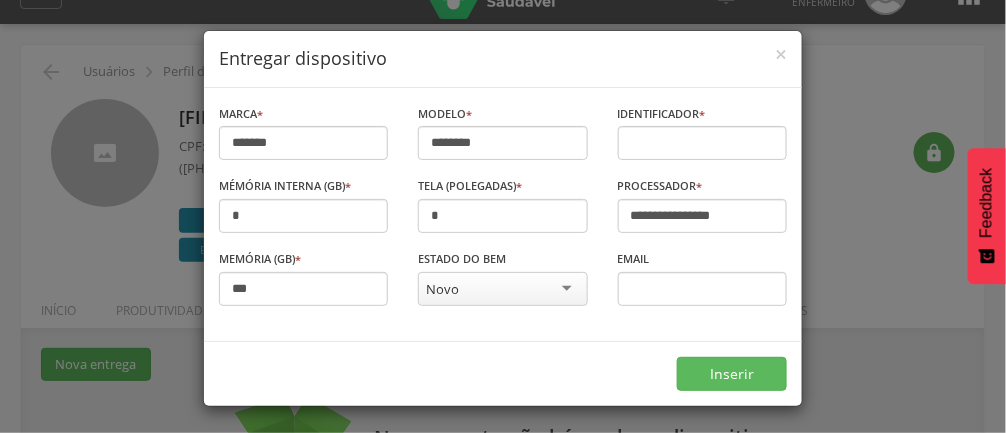 click on "Entregar dispositivo" at bounding box center [503, 59] 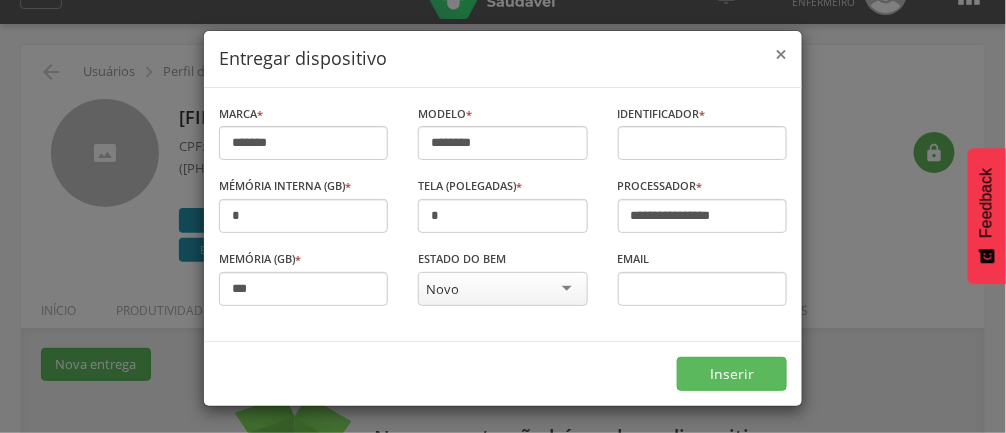click on "×" at bounding box center (781, 54) 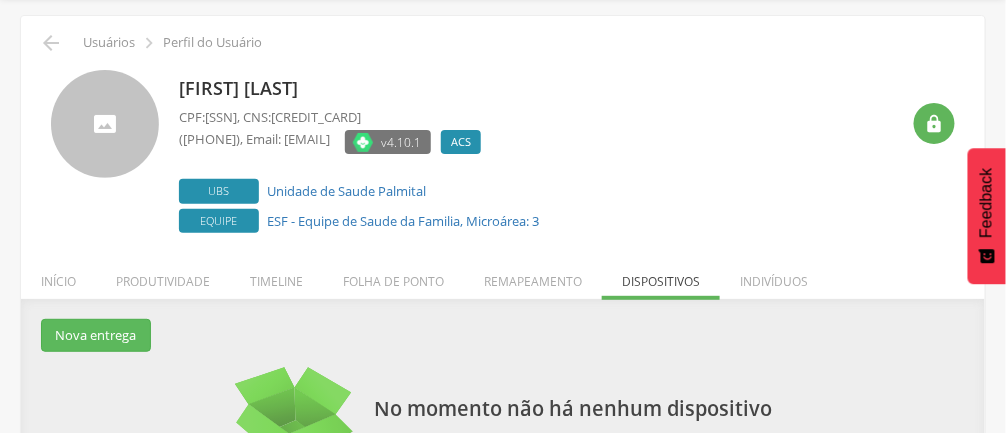 scroll, scrollTop: 78, scrollLeft: 0, axis: vertical 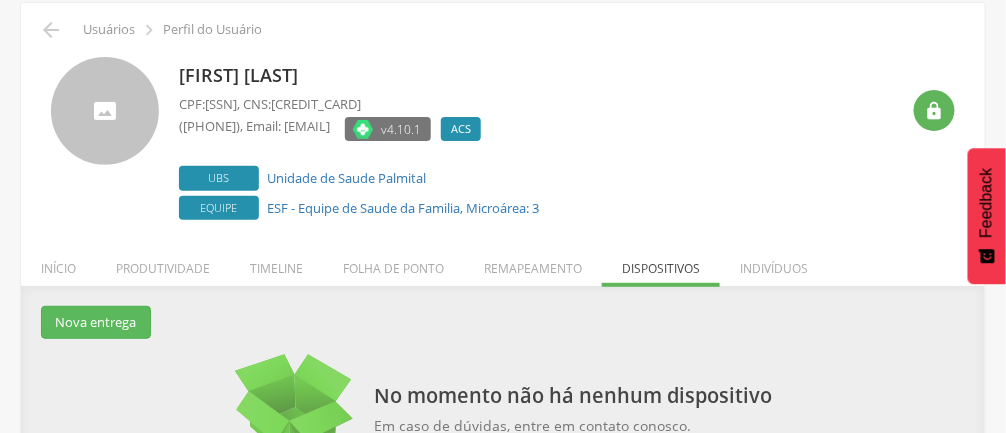 click on "Indivíduos" at bounding box center [774, 263] 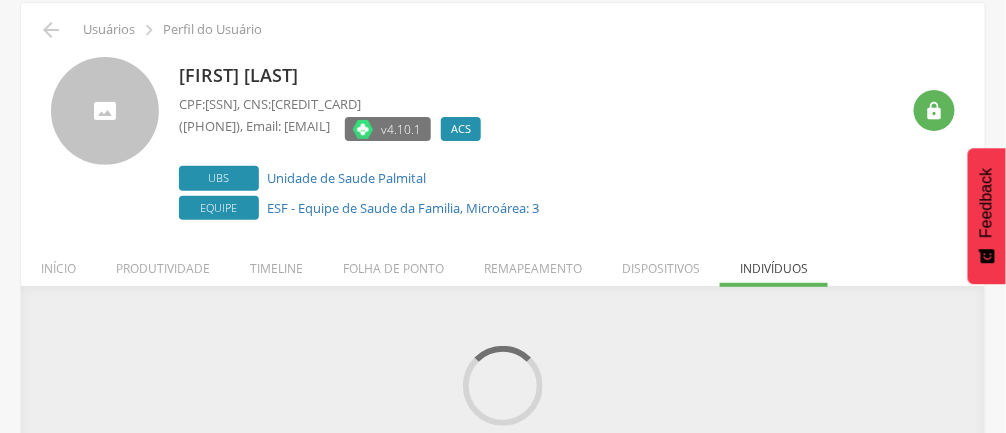 scroll, scrollTop: 36, scrollLeft: 0, axis: vertical 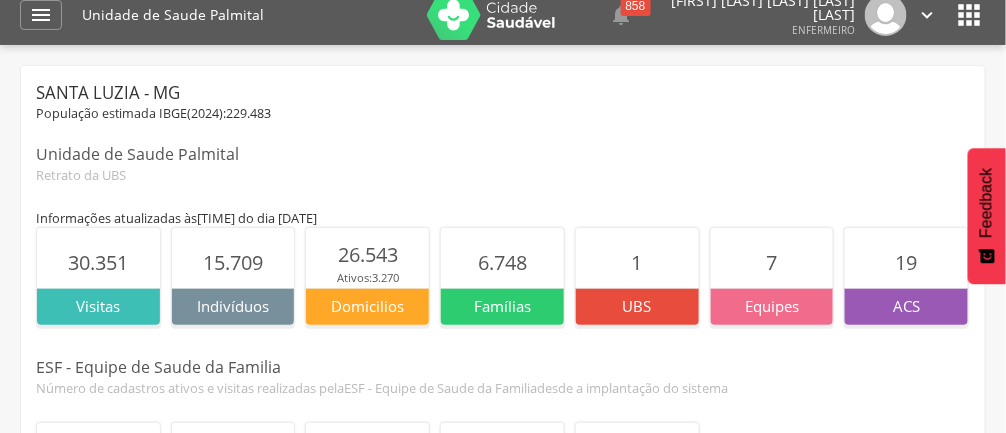 click on "19" at bounding box center [906, 258] 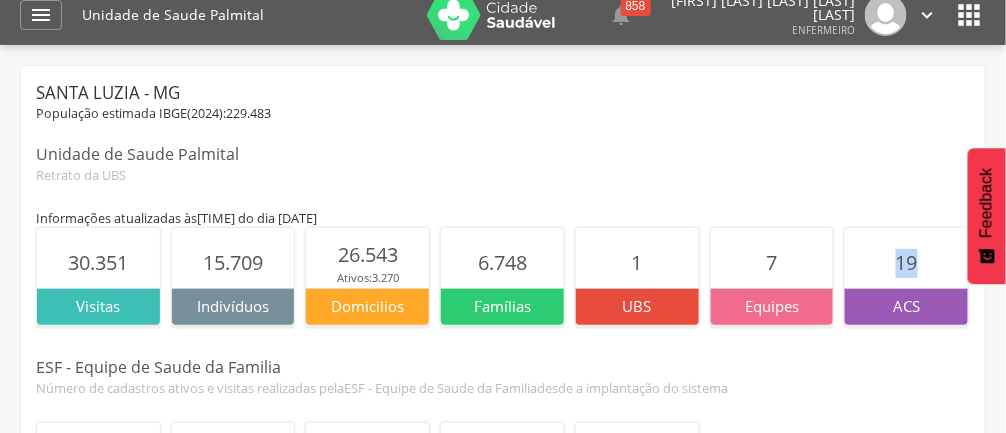 click on "19" at bounding box center (907, 262) 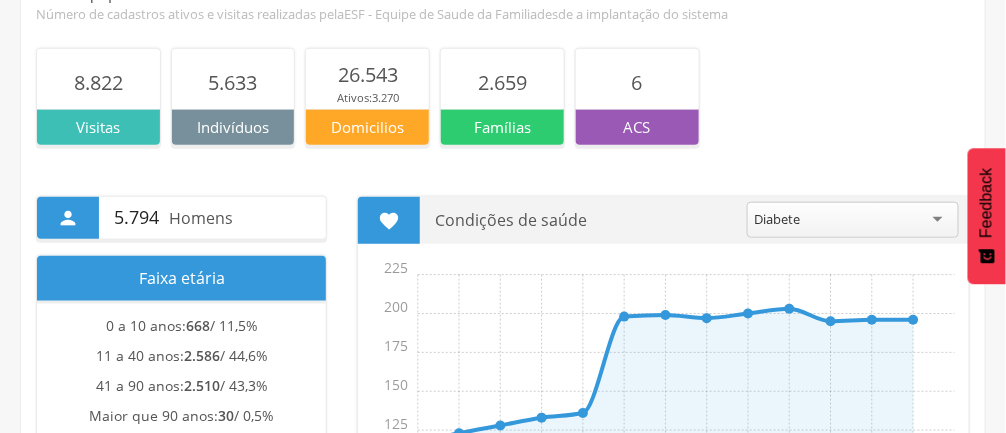 scroll, scrollTop: 387, scrollLeft: 0, axis: vertical 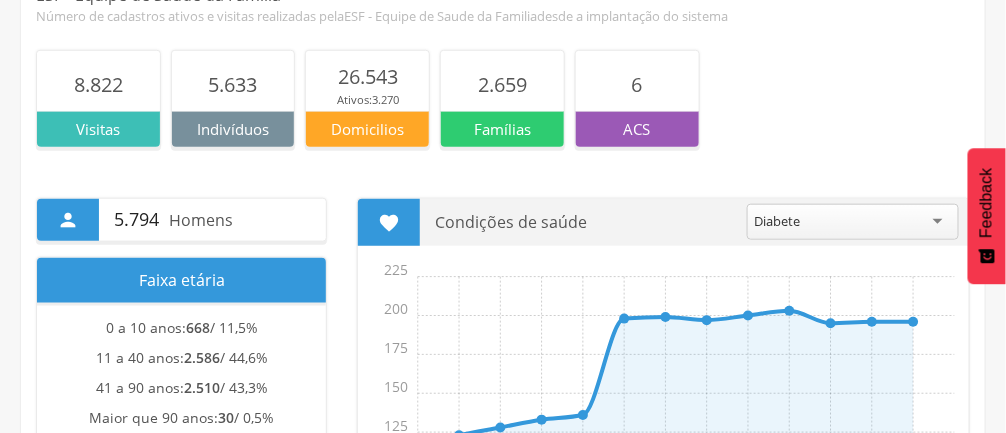 click on "6" at bounding box center [637, 81] 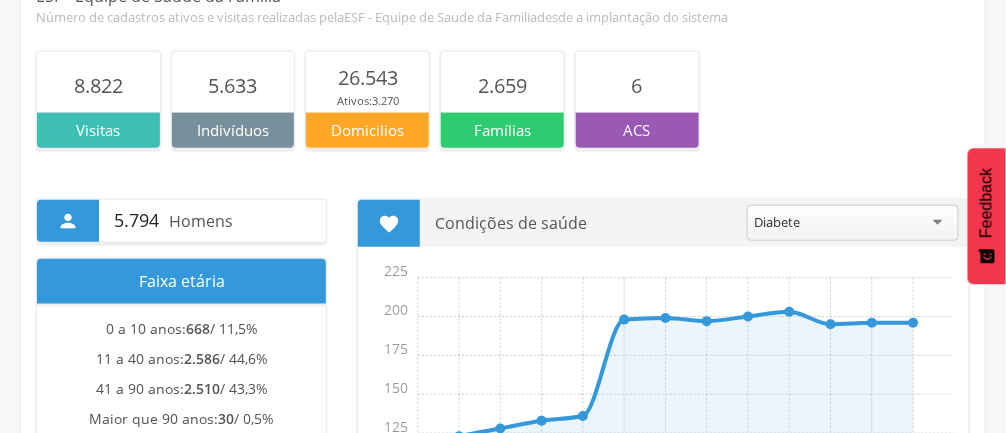 scroll, scrollTop: 0, scrollLeft: 0, axis: both 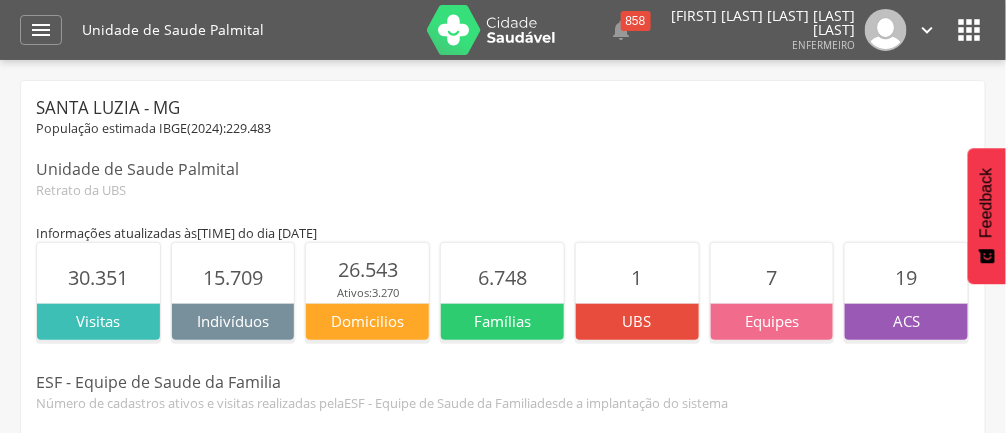 click on "" at bounding box center (970, 30) 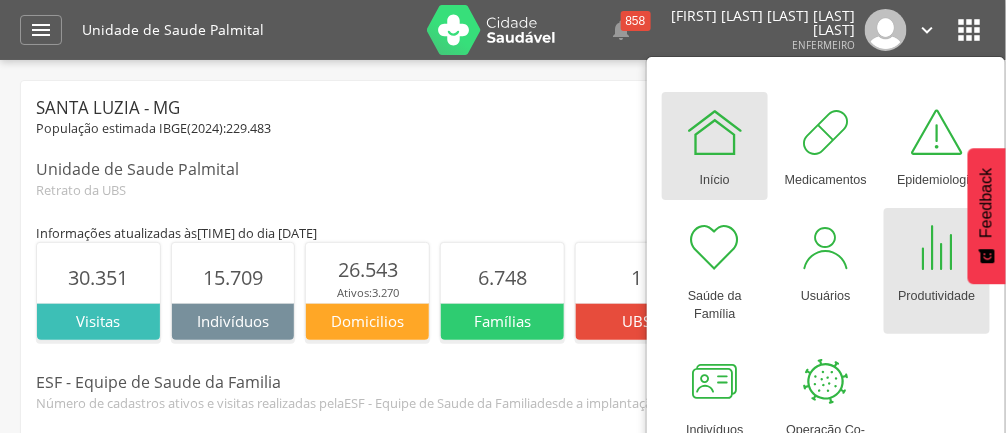 click at bounding box center (937, 248) 